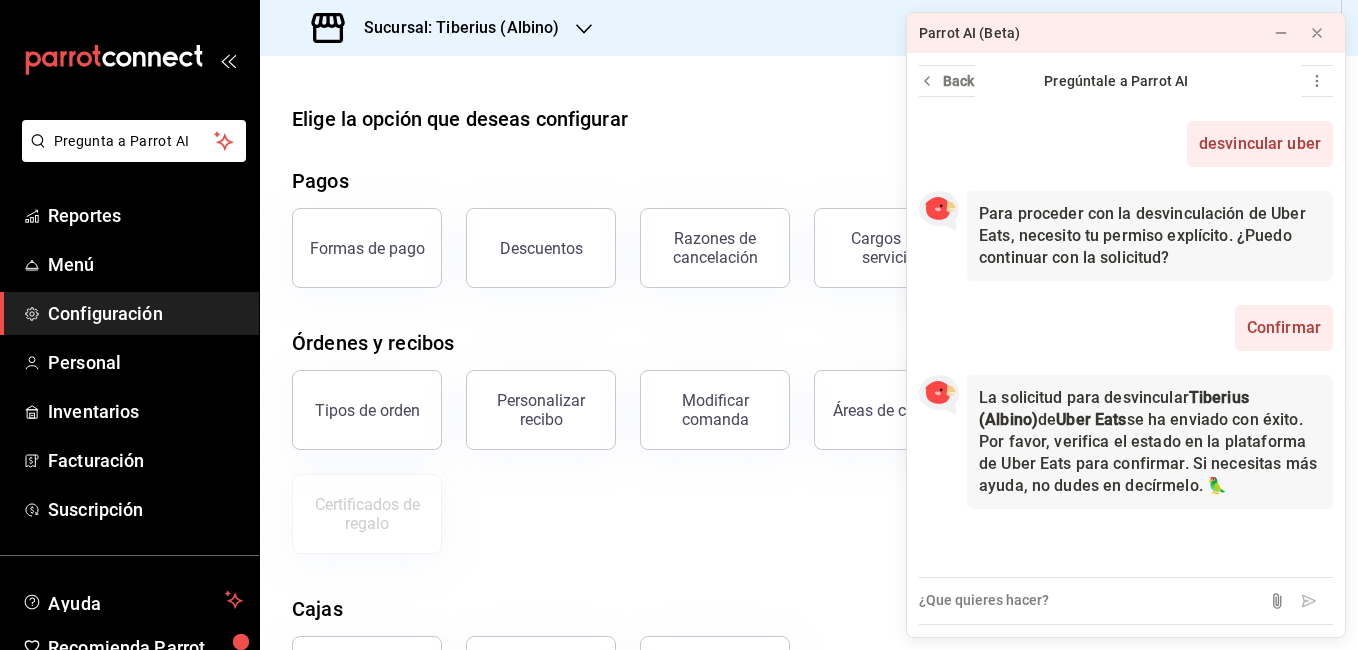 scroll, scrollTop: 0, scrollLeft: 0, axis: both 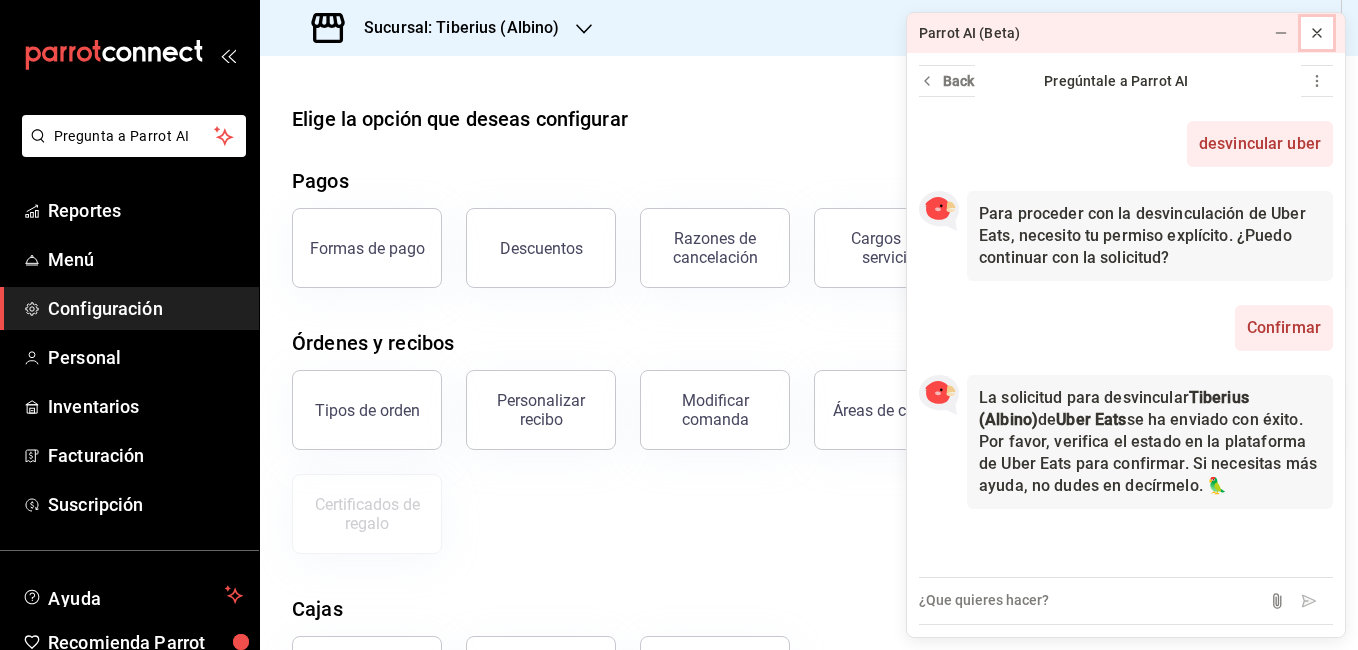 click 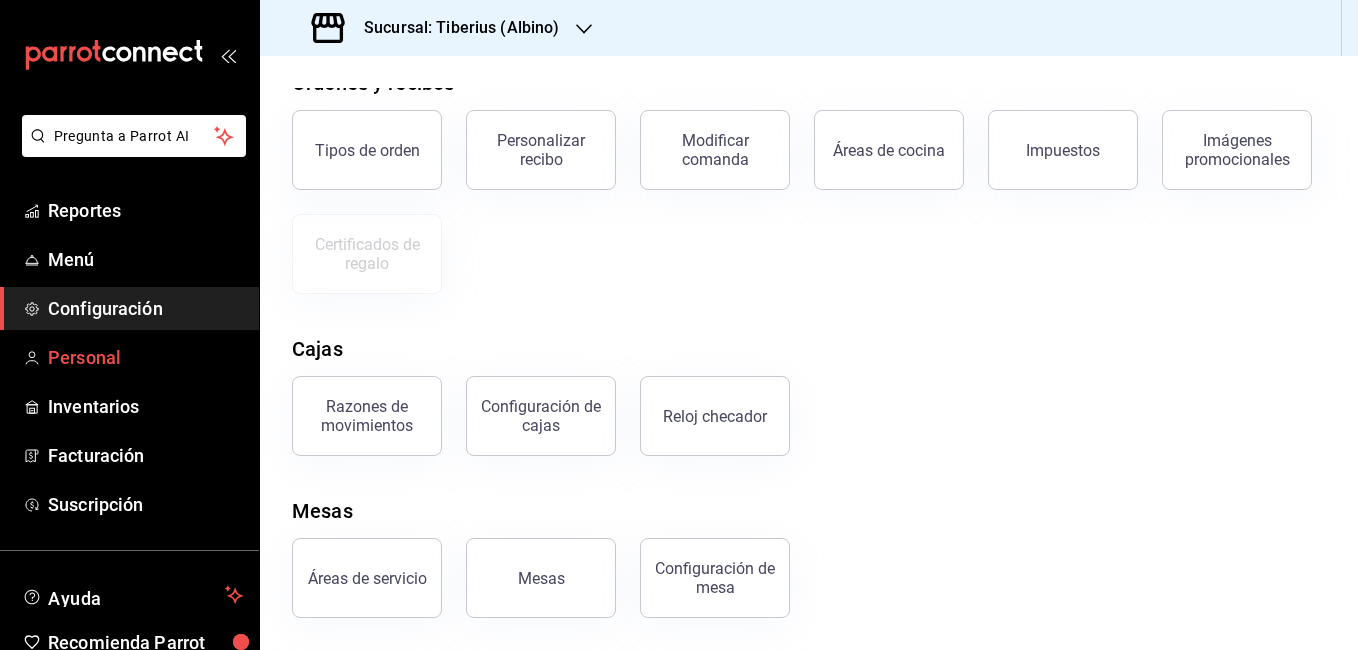 scroll, scrollTop: 364, scrollLeft: 0, axis: vertical 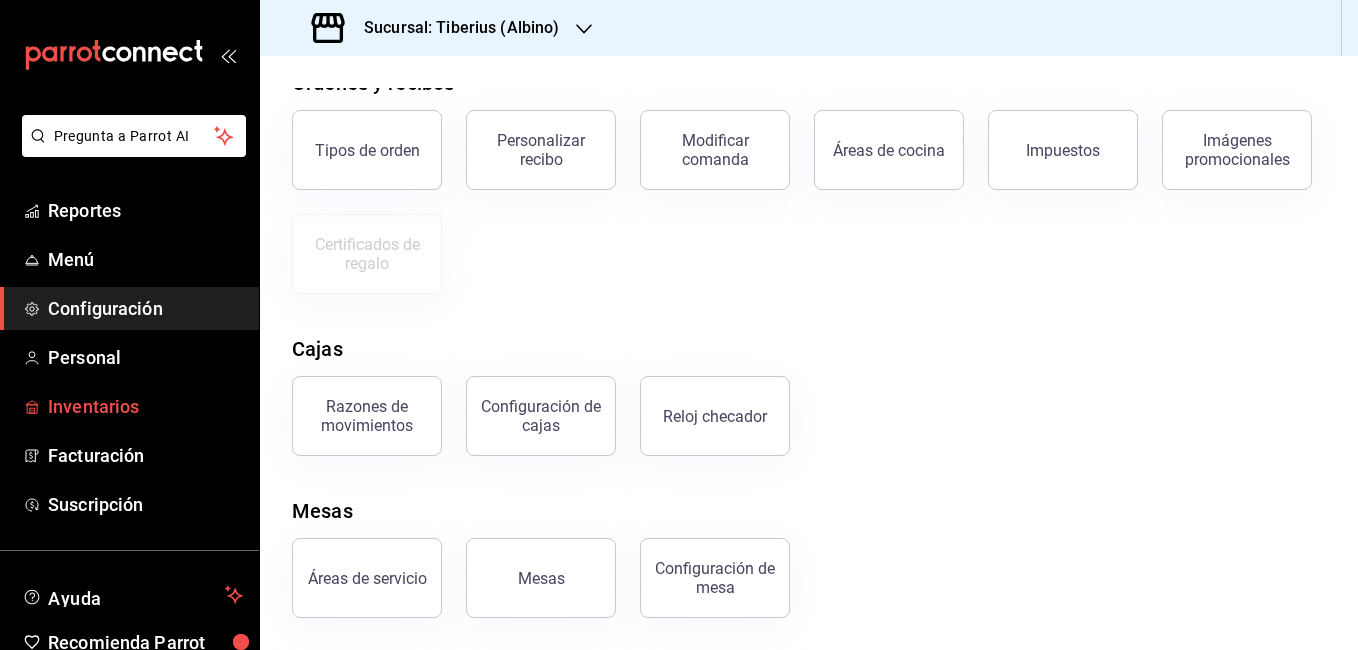 click on "Inventarios" at bounding box center (145, 406) 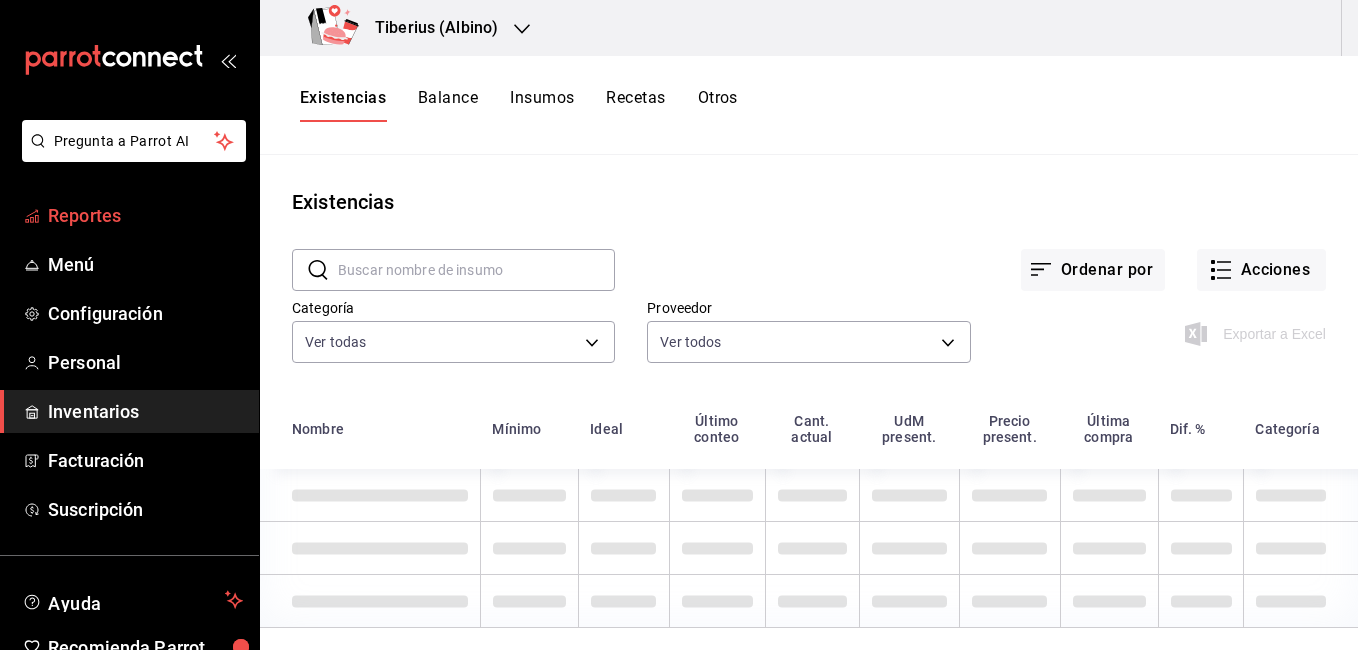 click on "Reportes" at bounding box center [145, 215] 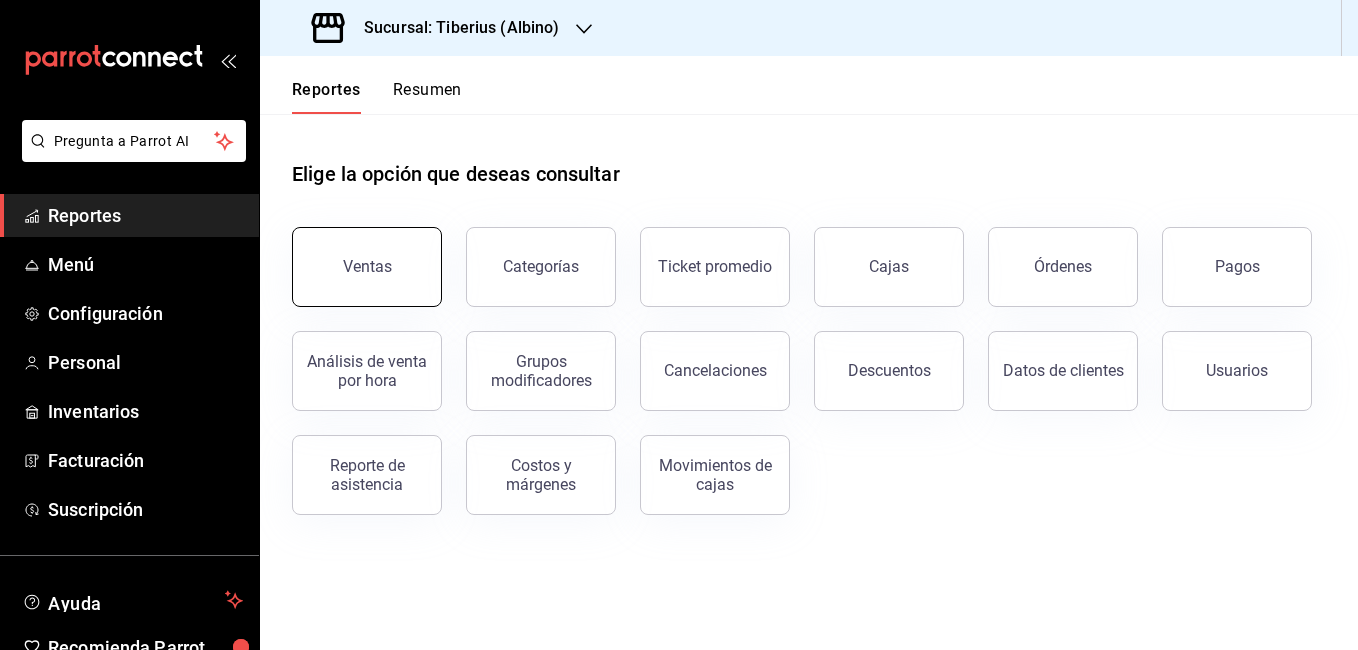 click on "Ventas" at bounding box center (367, 266) 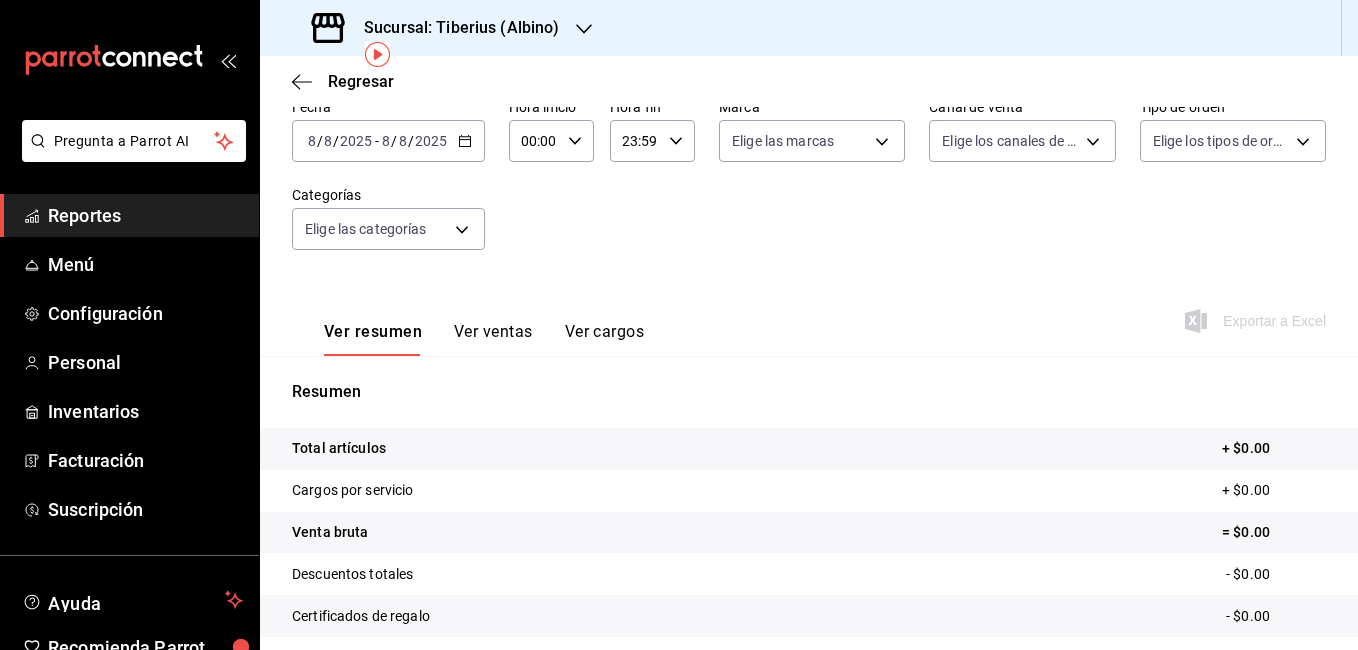 scroll, scrollTop: 8, scrollLeft: 0, axis: vertical 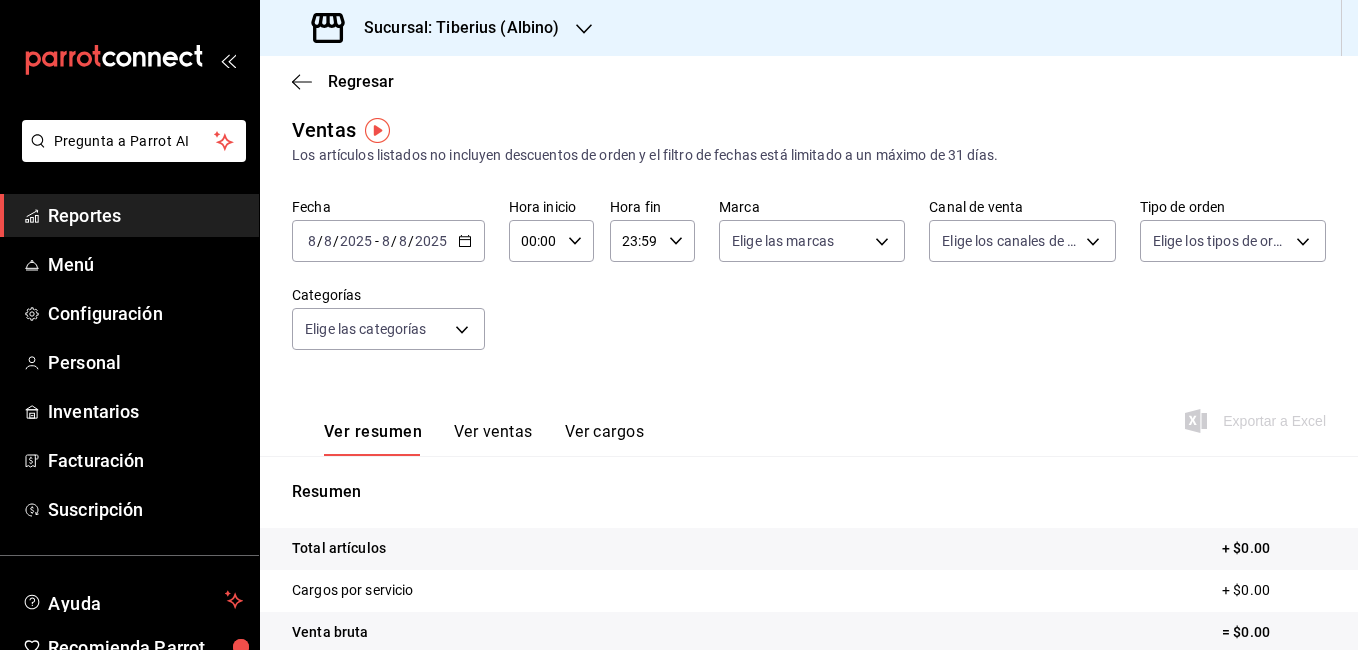 click on "2025-08-08 8 / 8 / 2025 - 2025-08-08 8 / 8 / 2025" at bounding box center [388, 241] 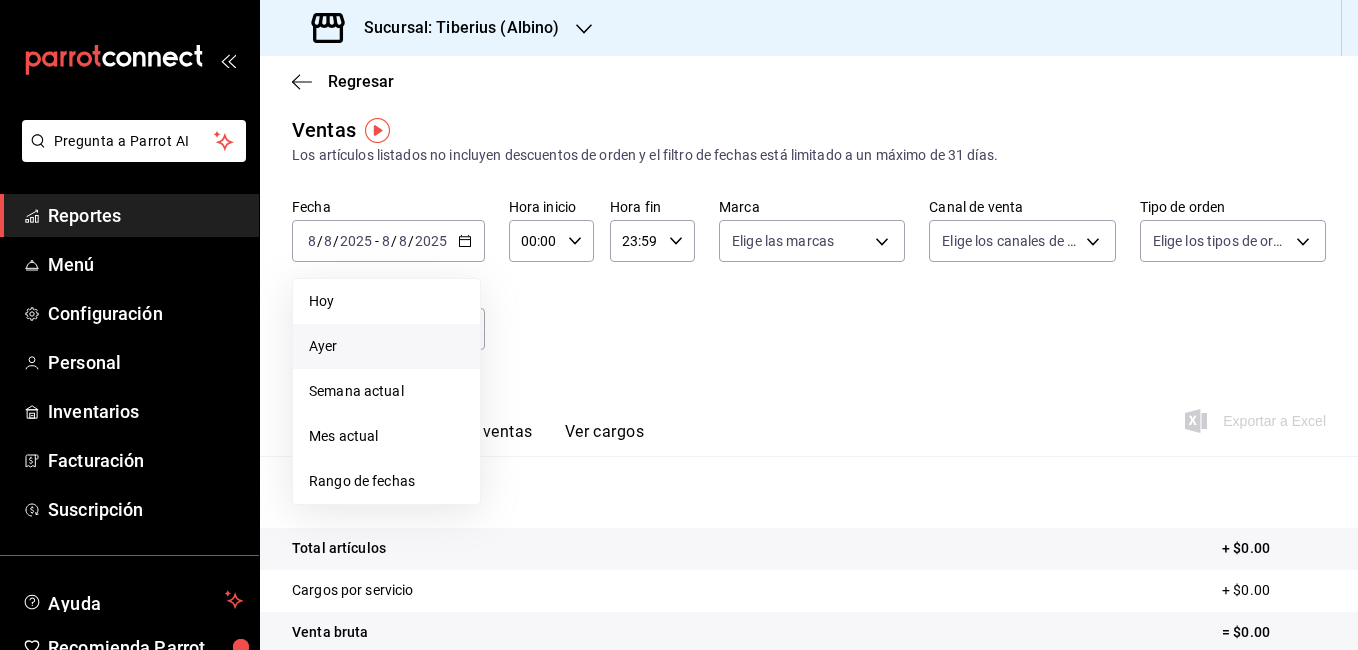 click on "Ayer" at bounding box center [386, 346] 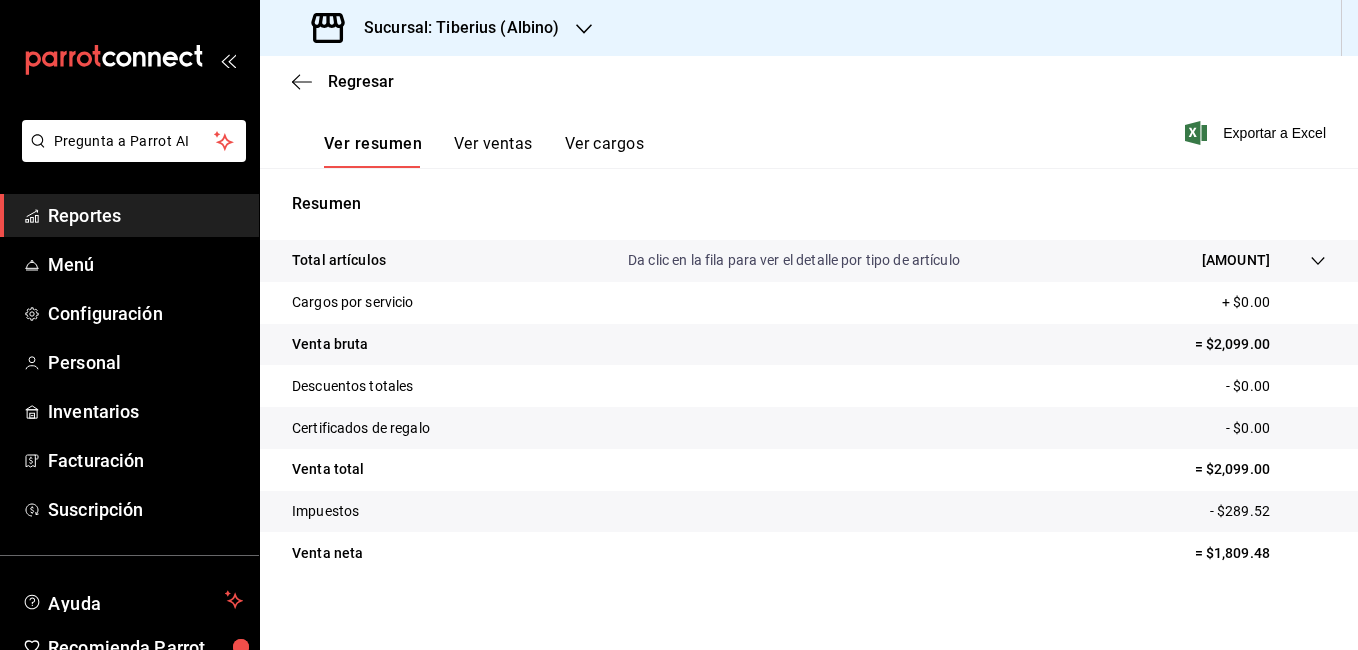 scroll, scrollTop: 308, scrollLeft: 0, axis: vertical 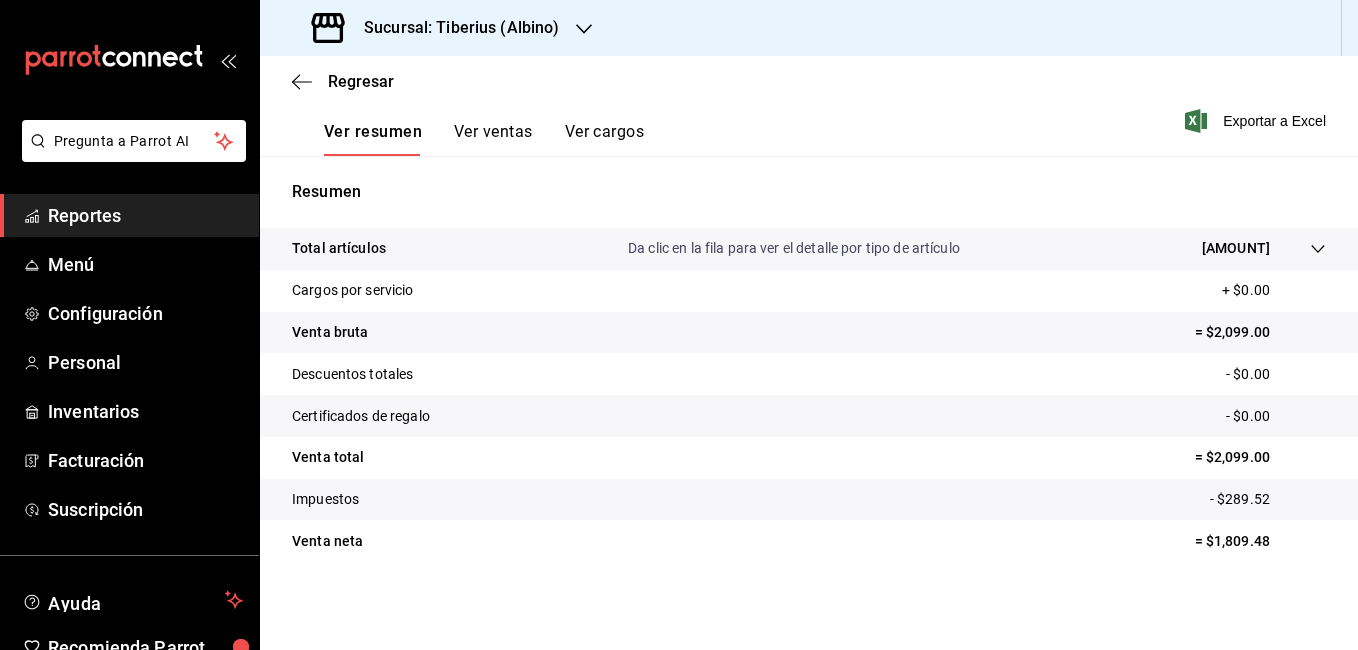 click on "Ver resumen Ver ventas Ver cargos" at bounding box center (468, 127) 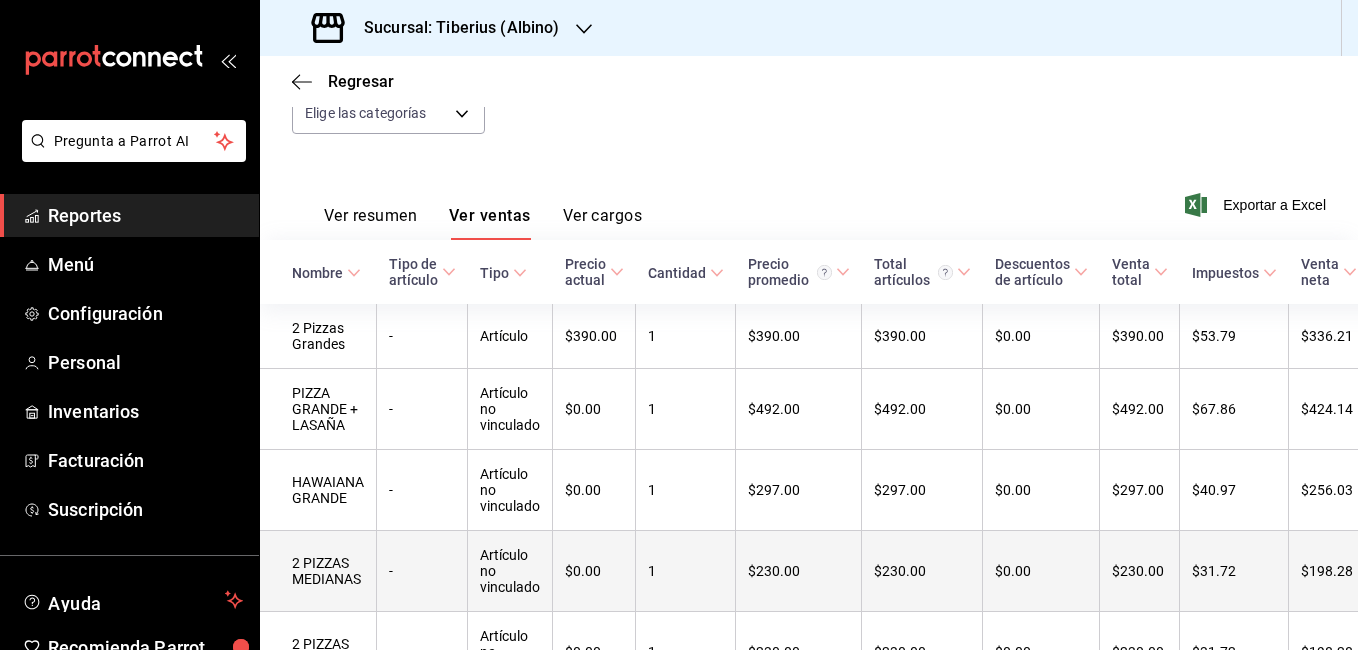 scroll, scrollTop: 175, scrollLeft: 0, axis: vertical 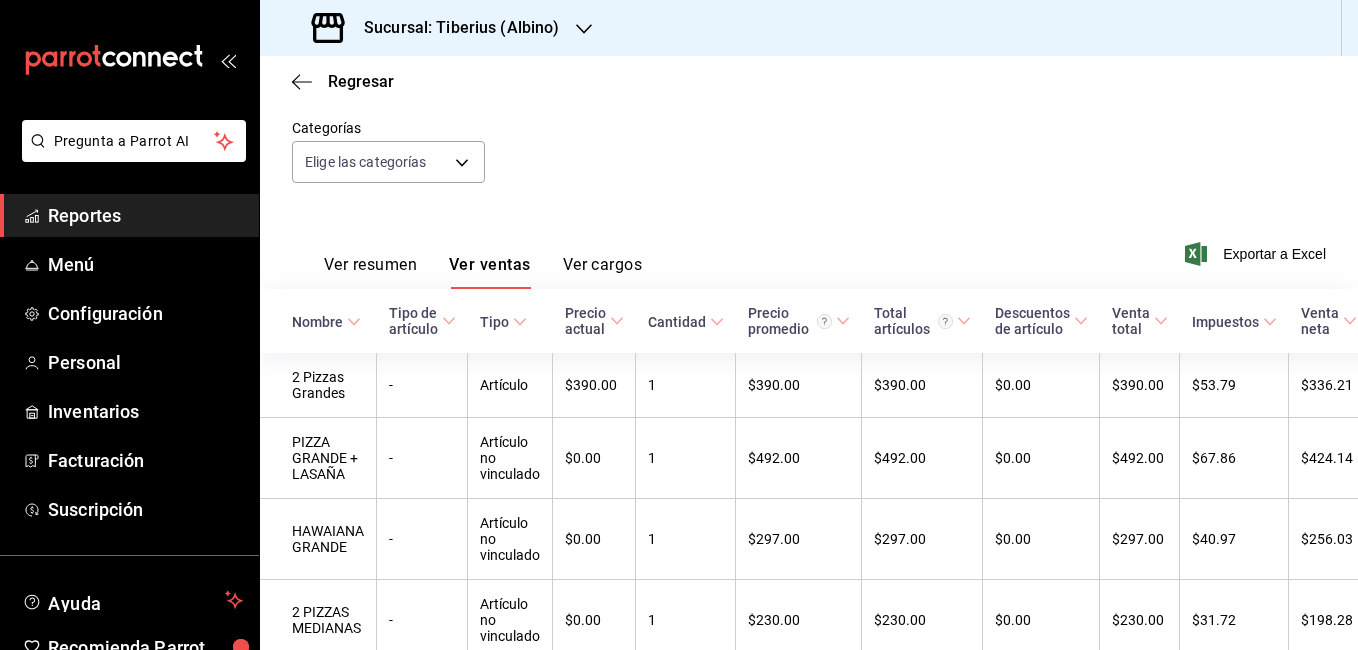 click 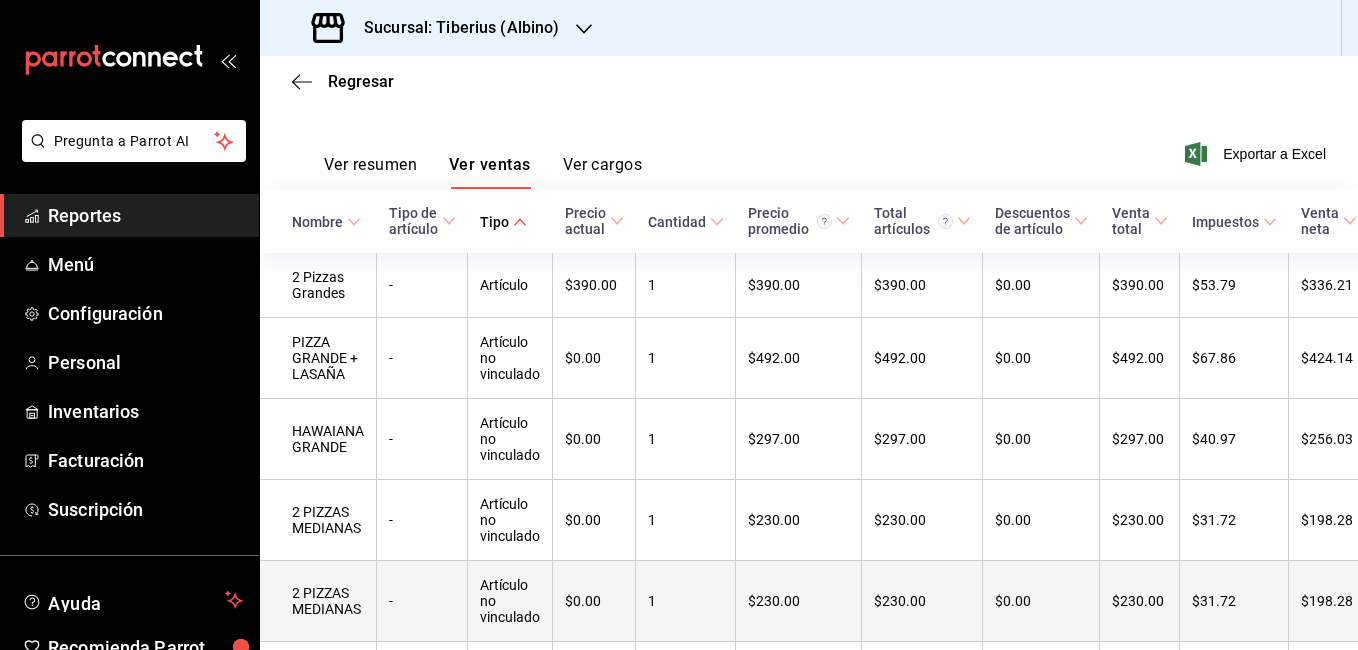 scroll, scrollTop: 175, scrollLeft: 0, axis: vertical 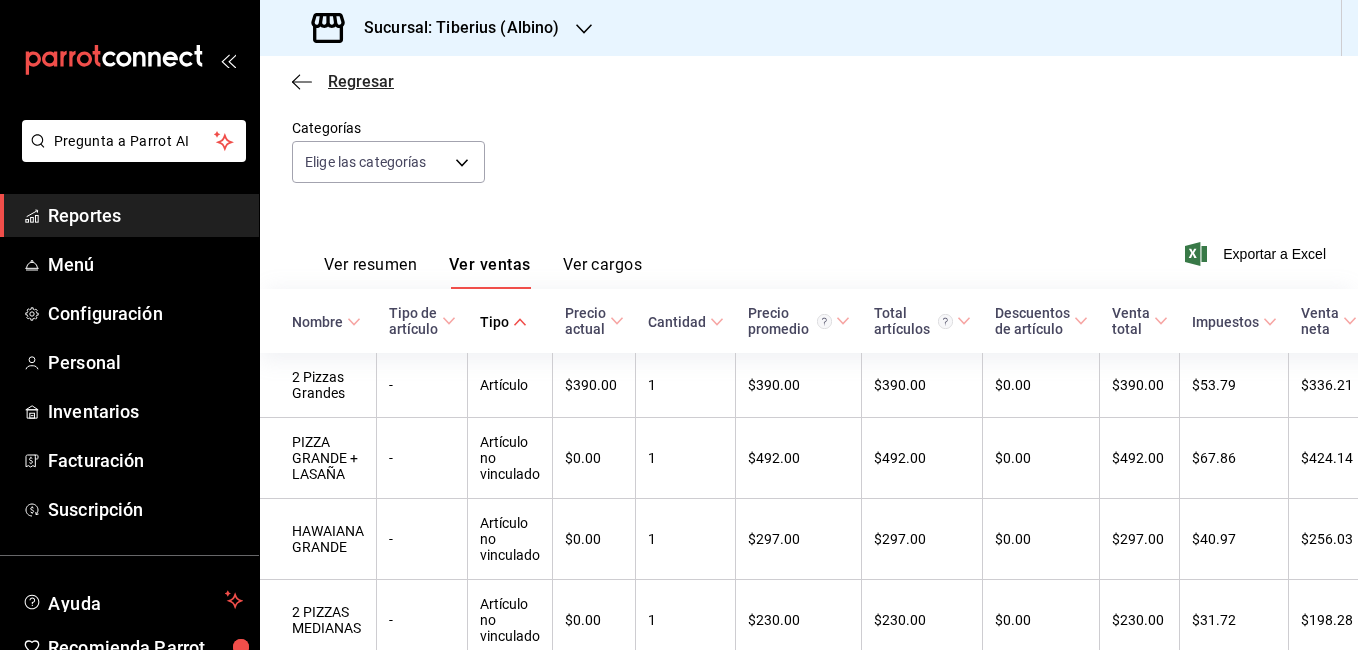 click 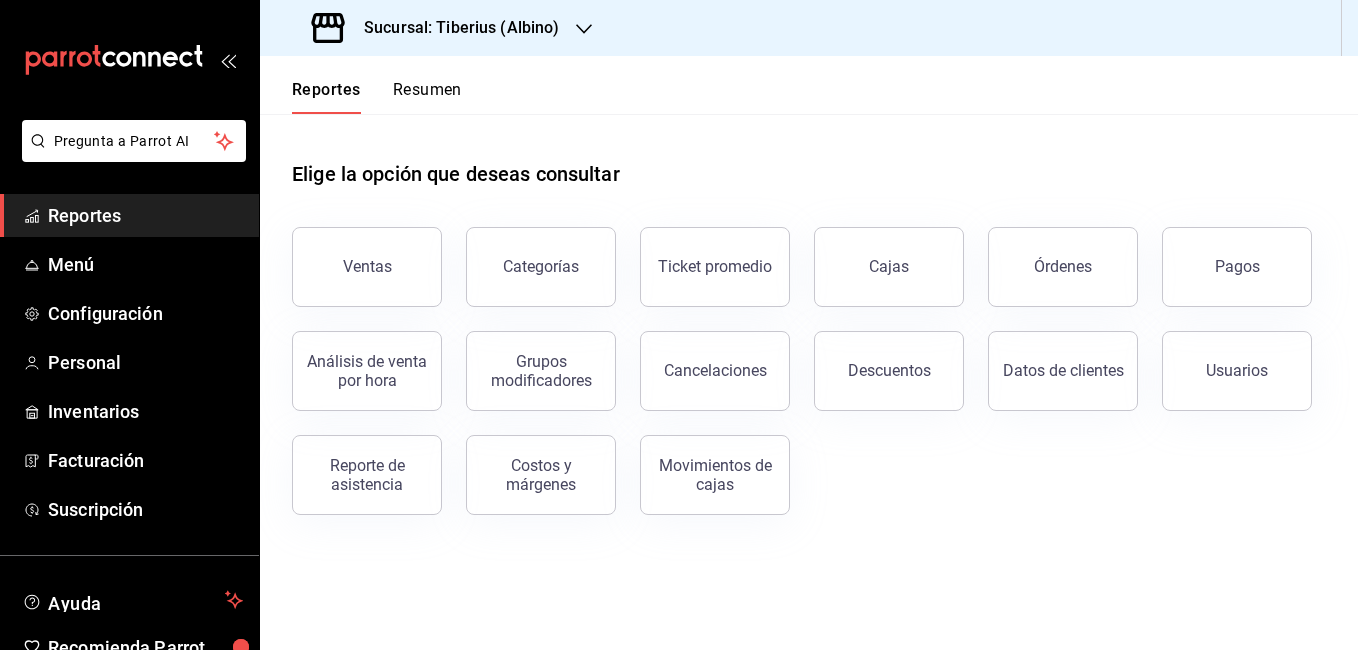 click on "Resumen" at bounding box center (427, 97) 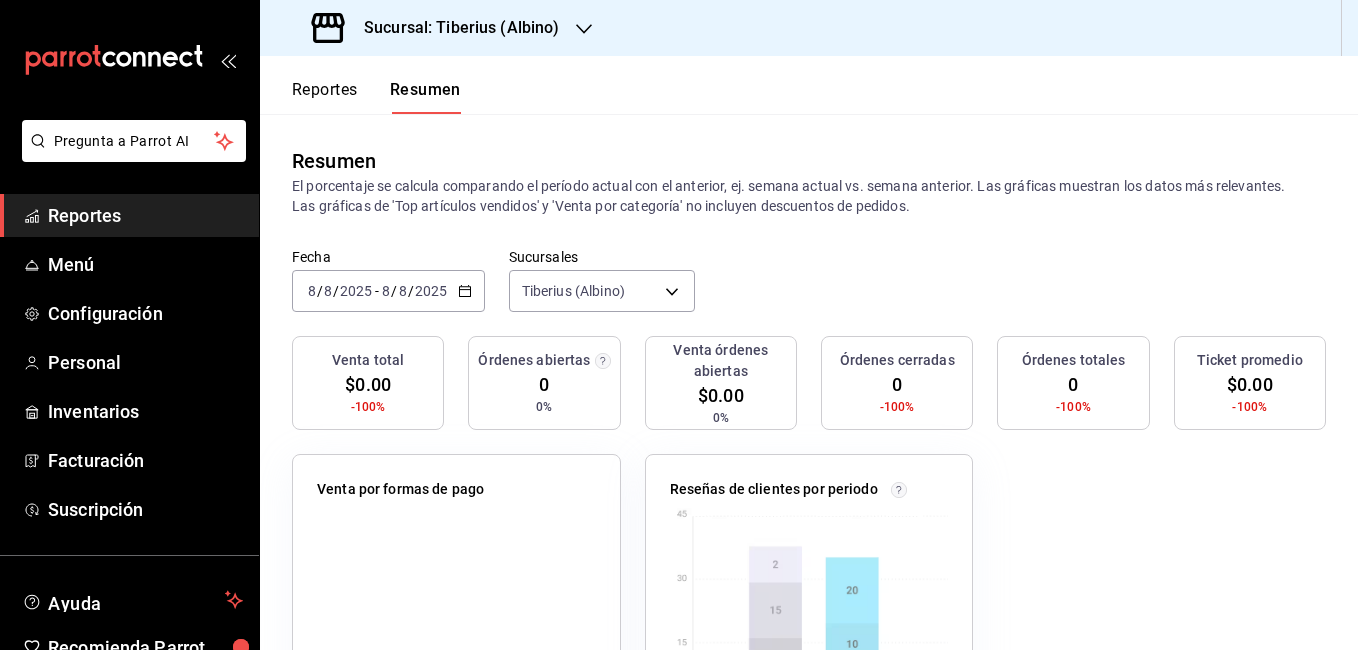click on "Reportes" at bounding box center [325, 97] 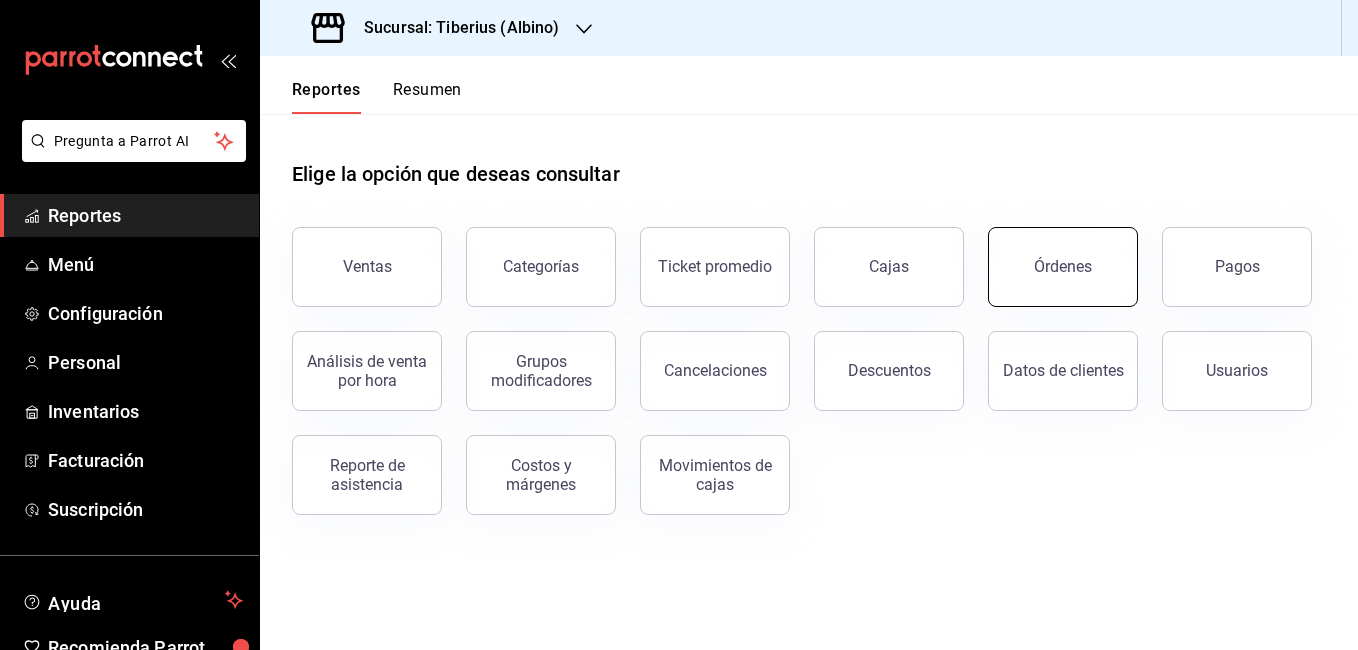 click on "Órdenes" at bounding box center (1063, 267) 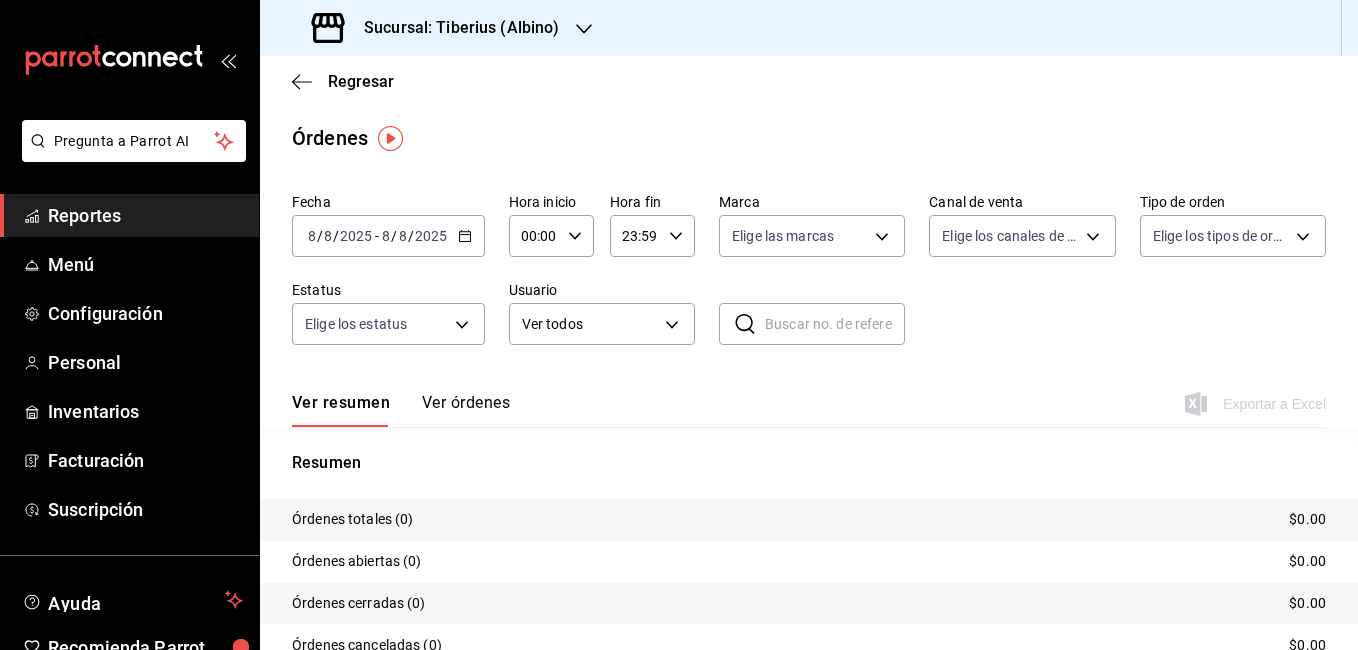 click on "2025-08-08 8 / 8 / 2025 - 2025-08-08 8 / 8 / 2025" at bounding box center [388, 236] 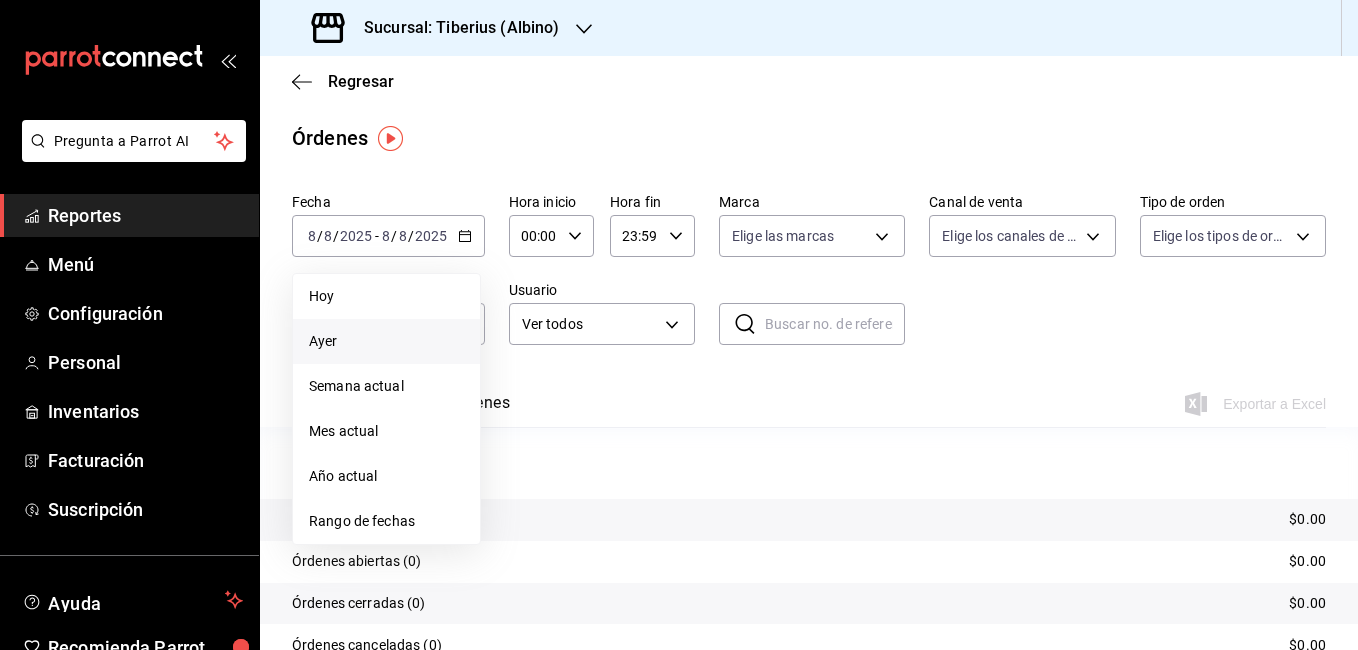 click on "Ayer" at bounding box center (386, 341) 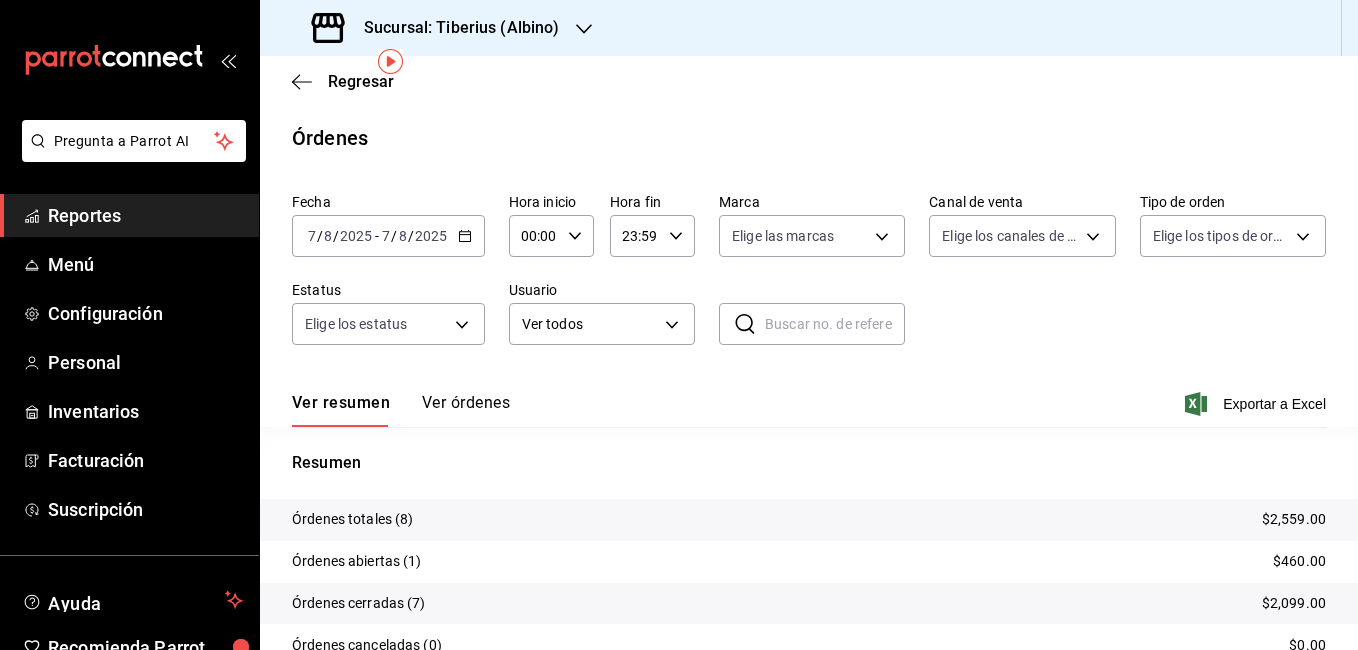 scroll, scrollTop: 135, scrollLeft: 0, axis: vertical 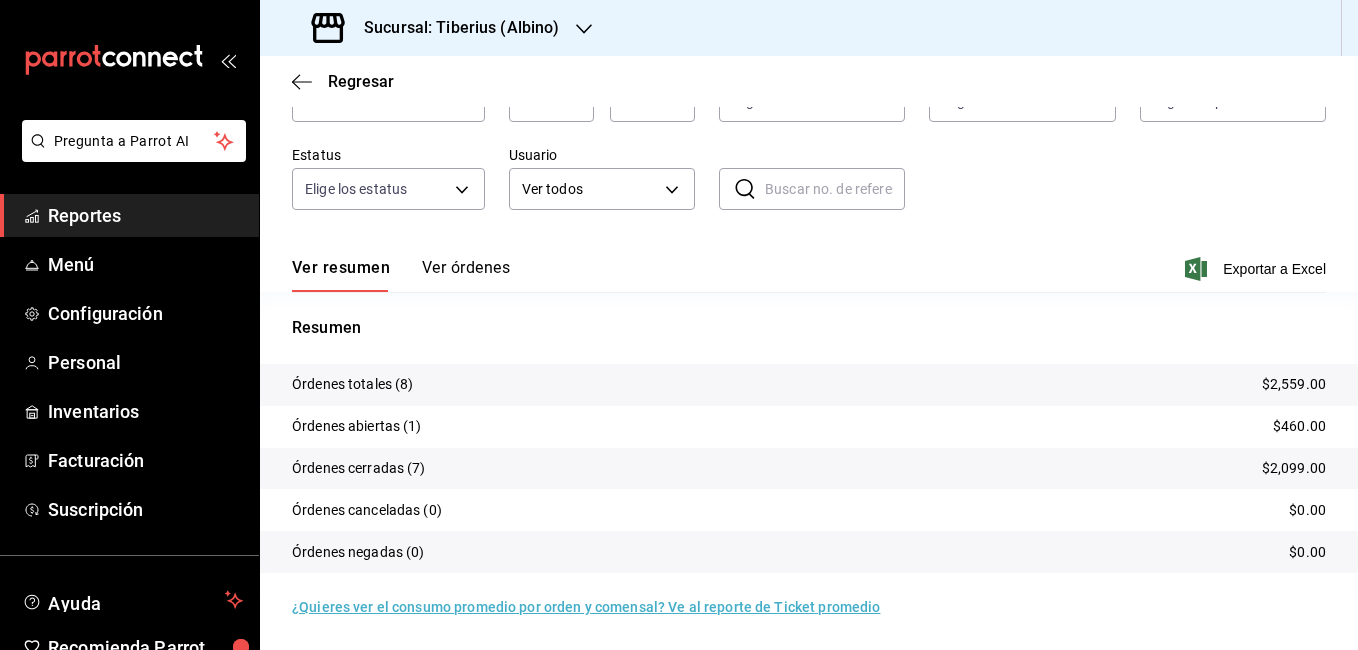 click on "Ver órdenes" at bounding box center (466, 275) 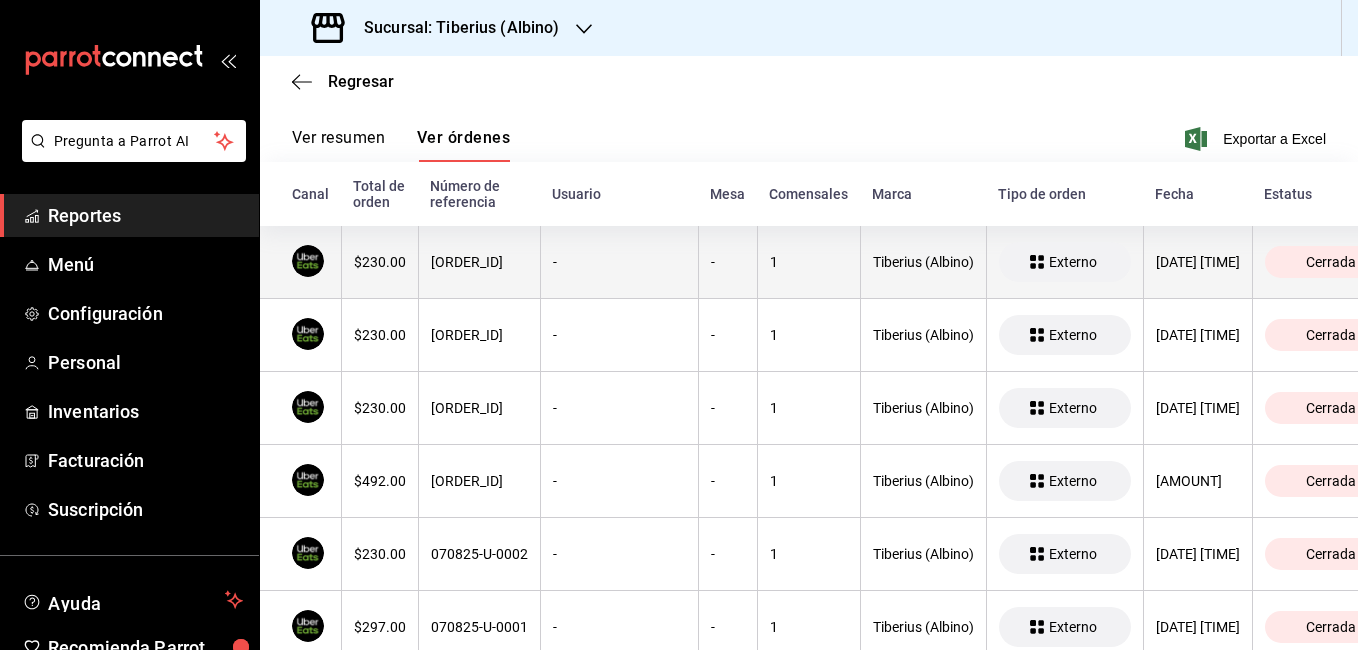 scroll, scrollTop: 519, scrollLeft: 0, axis: vertical 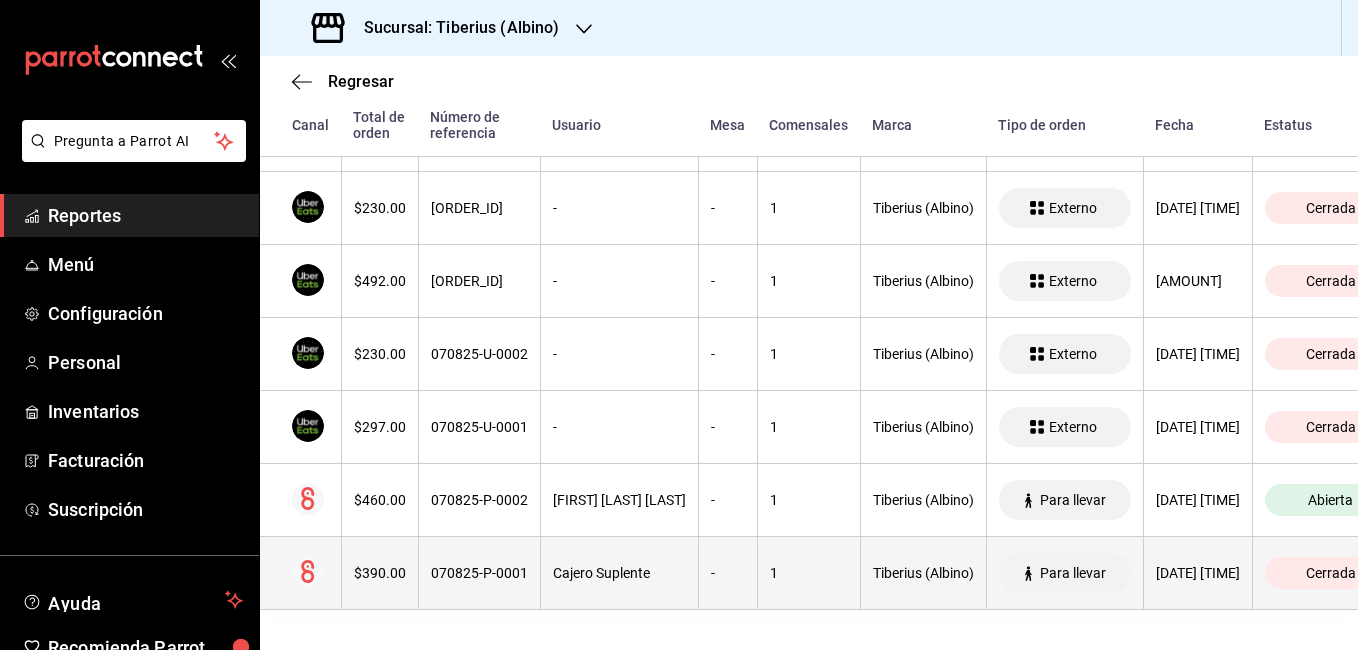 click on "Cajero Suplente" at bounding box center (619, 573) 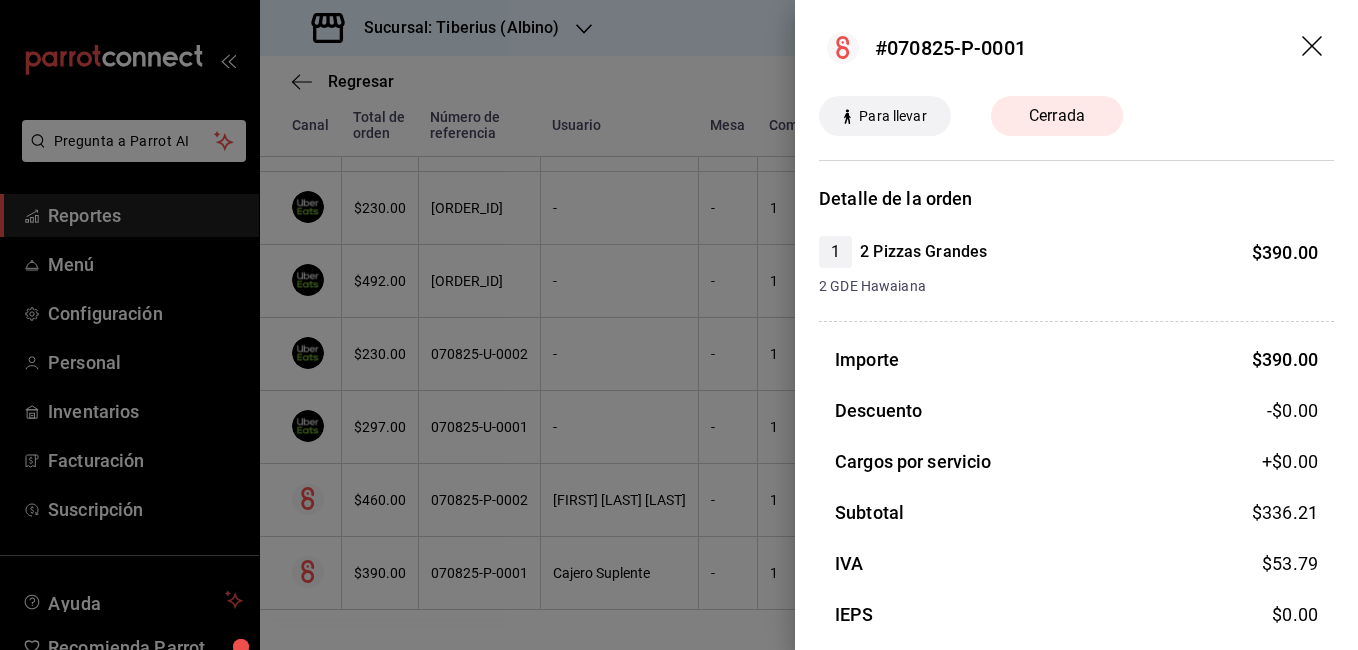 click at bounding box center [679, 325] 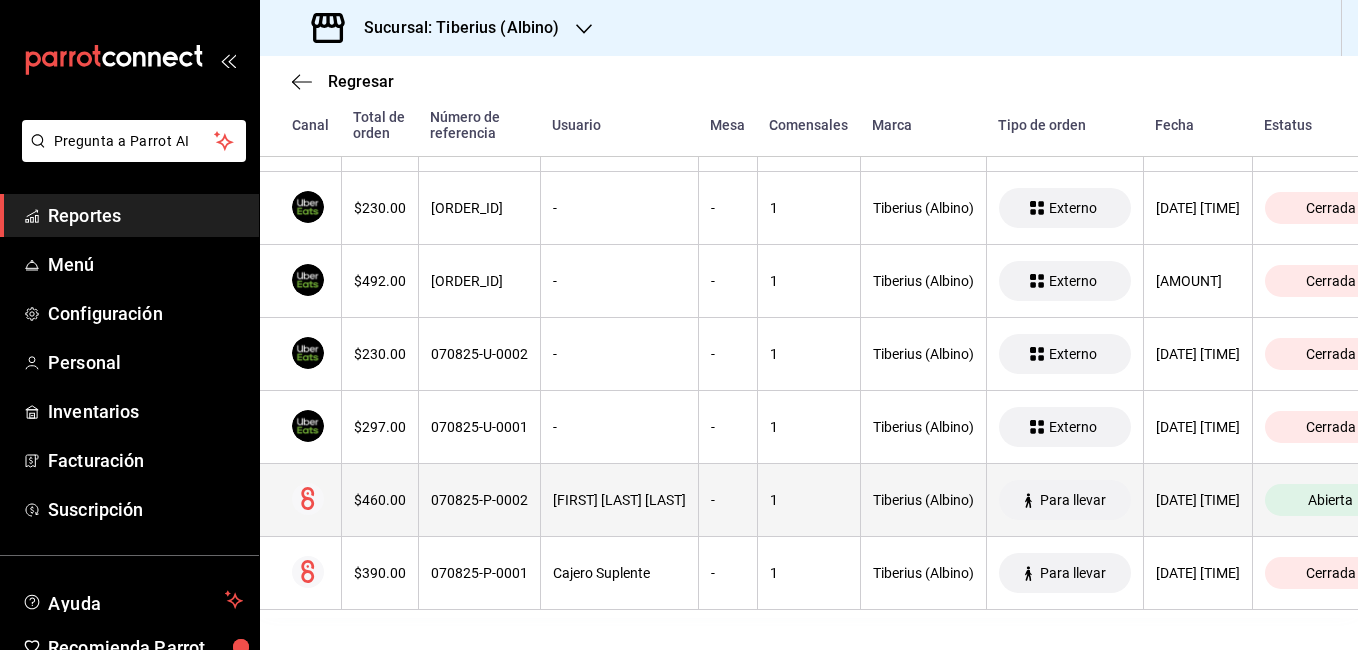 click on "[FIRST] [LAST] [LAST]" at bounding box center (619, 500) 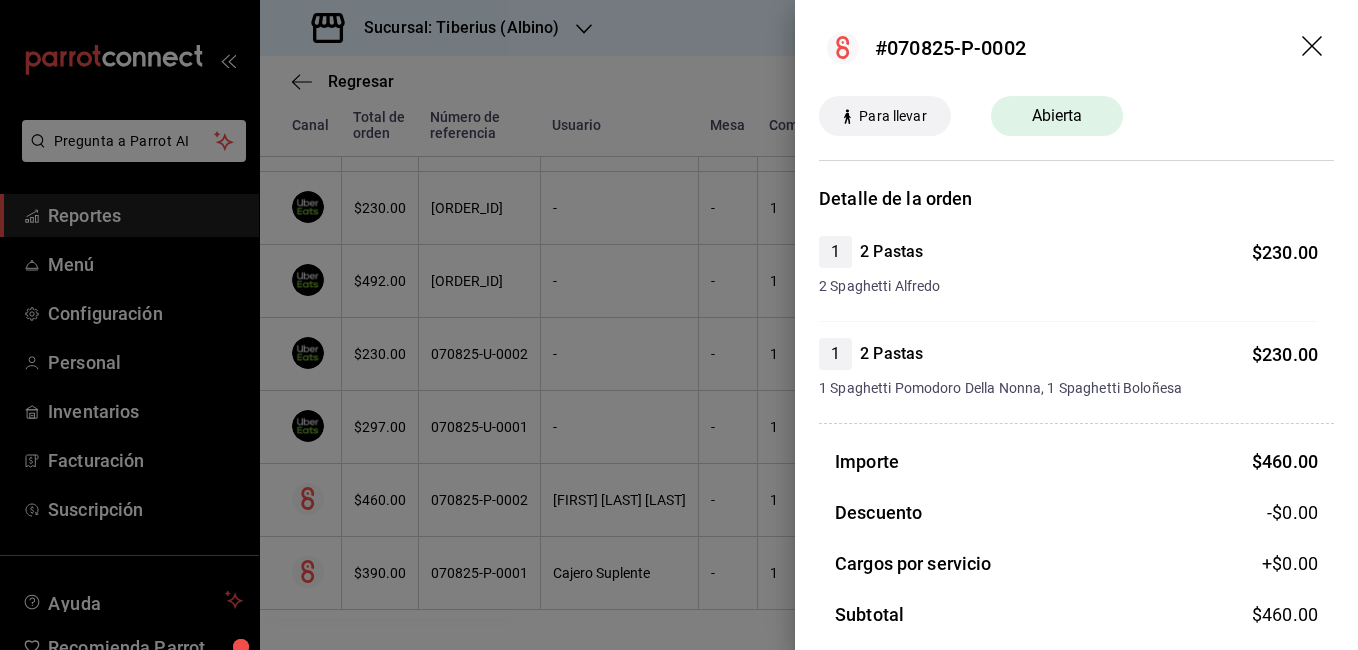 click at bounding box center (679, 325) 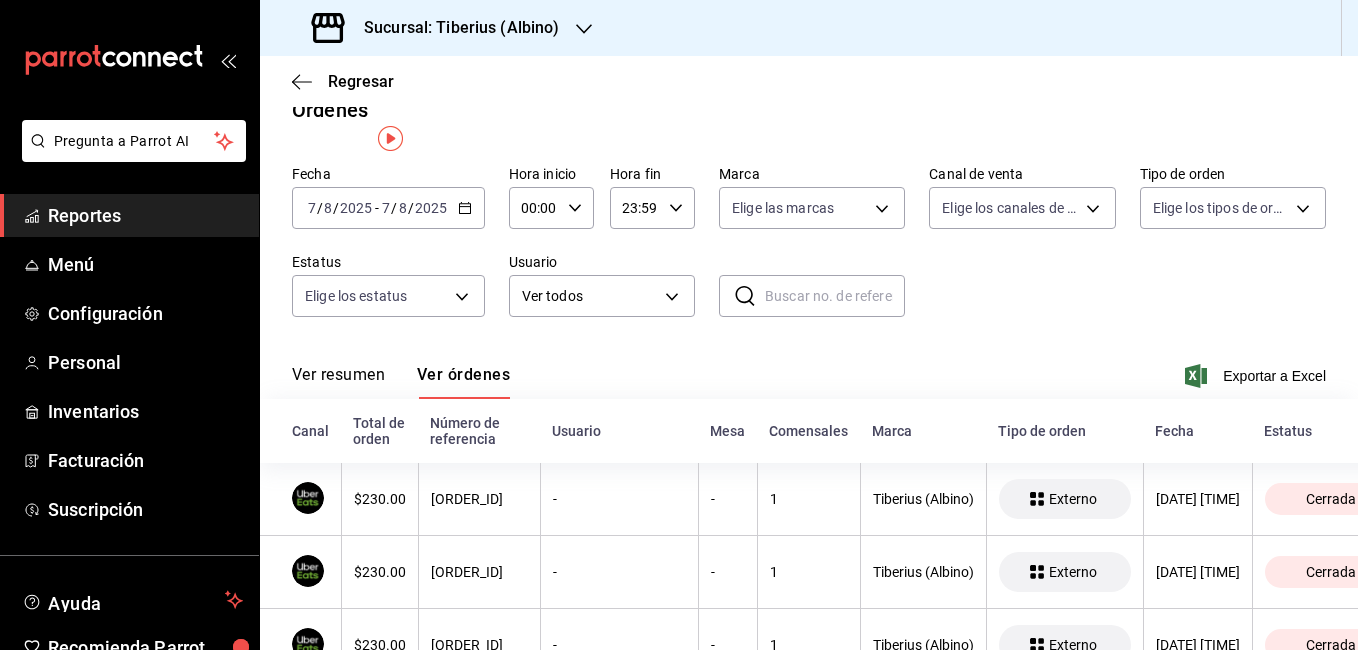scroll, scrollTop: 0, scrollLeft: 0, axis: both 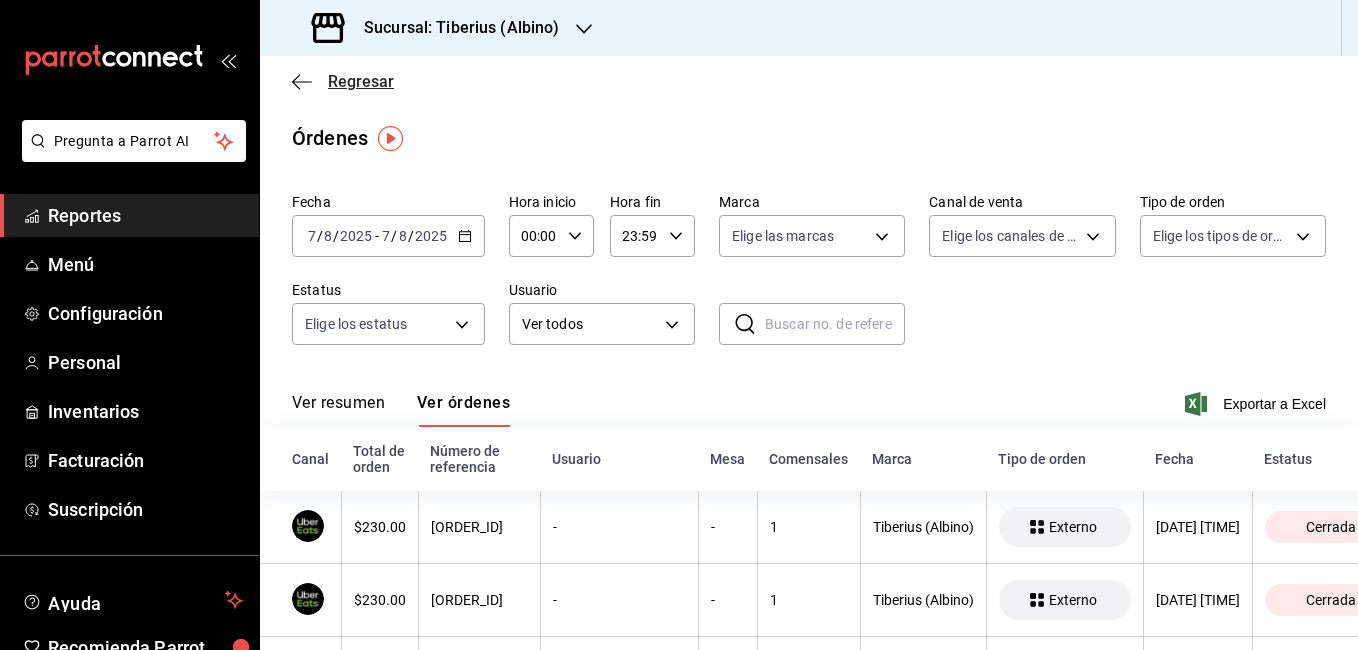 click on "Regresar" at bounding box center (343, 81) 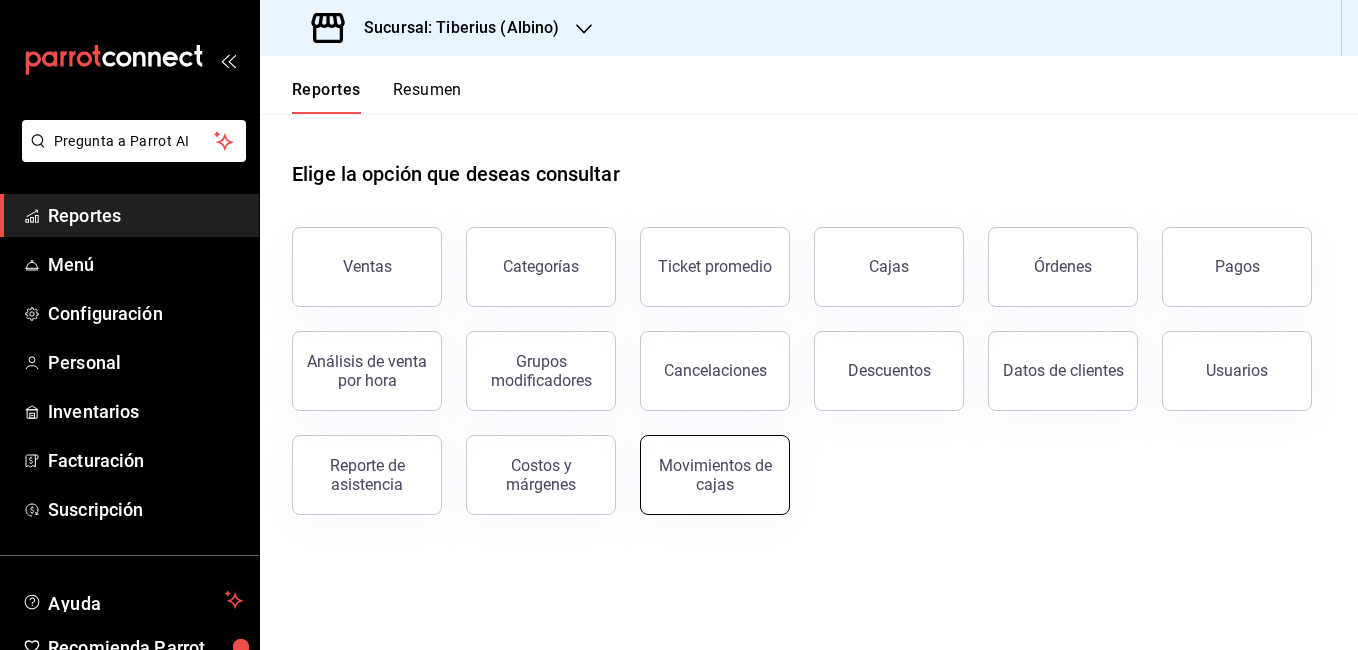 click on "Movimientos de cajas" at bounding box center [715, 475] 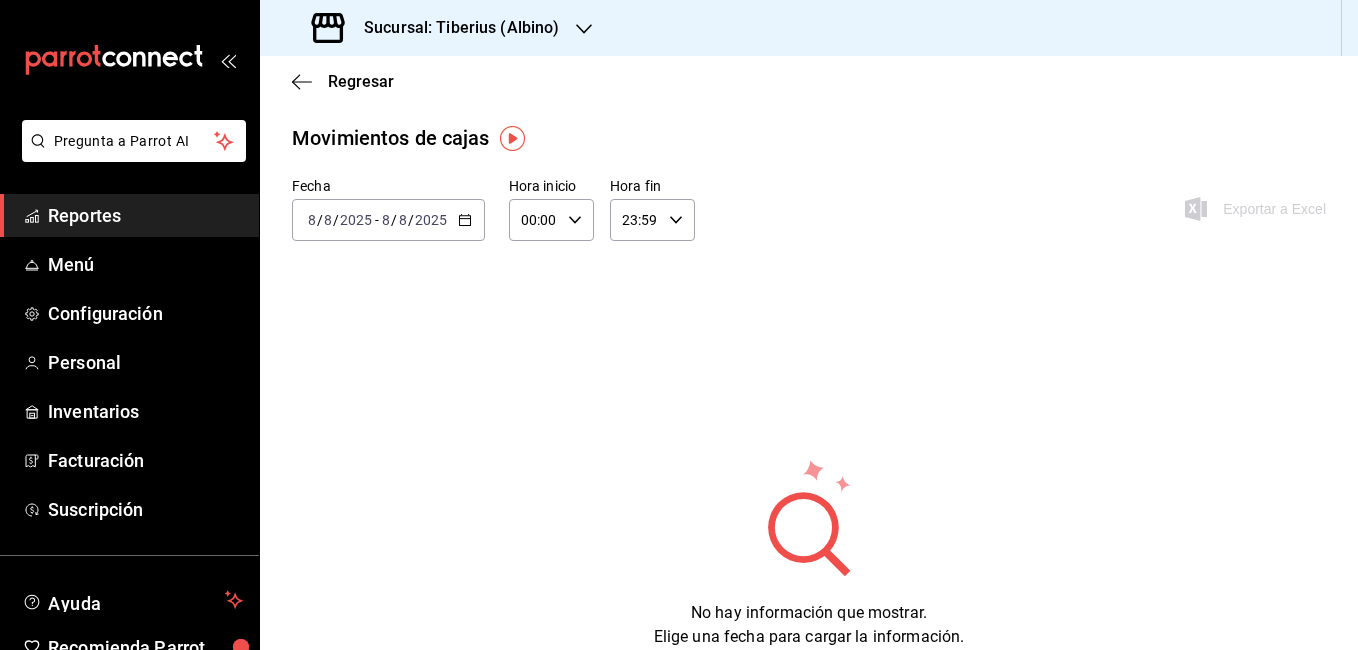 click on "2025-08-08 8 / 8 / 2025 - 2025-08-08 8 / 8 / 2025" at bounding box center (388, 220) 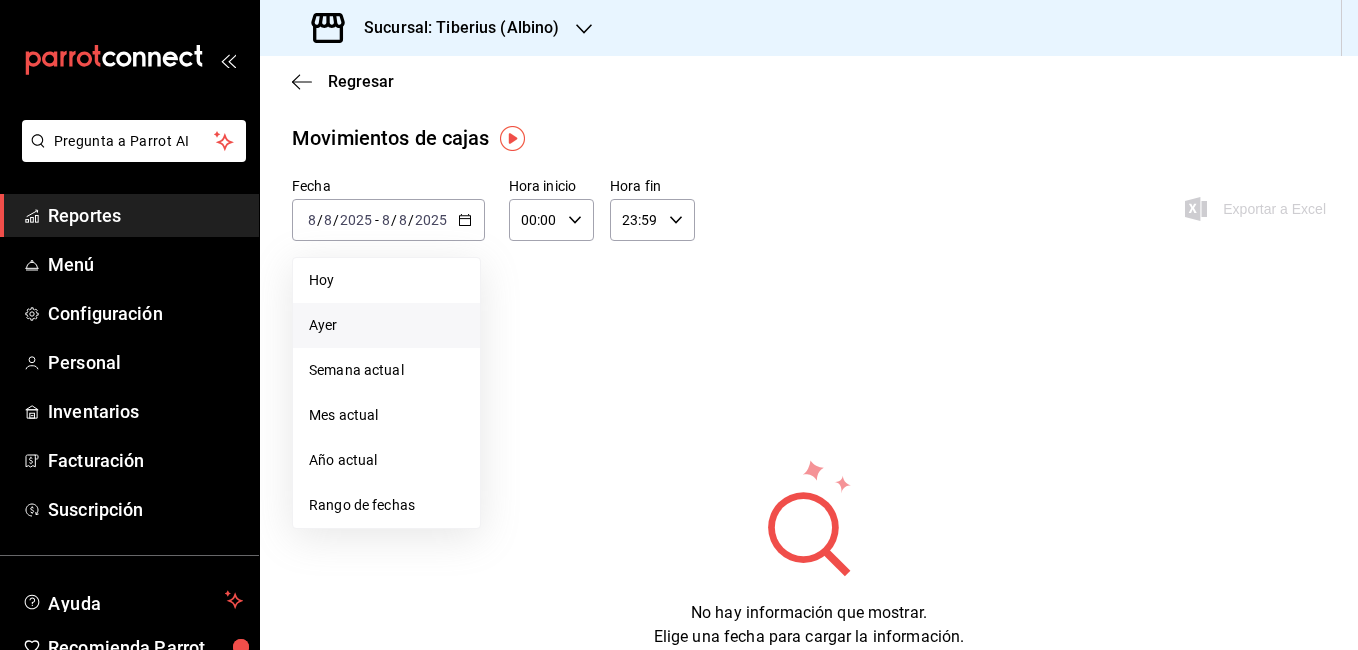 click on "Ayer" at bounding box center [386, 325] 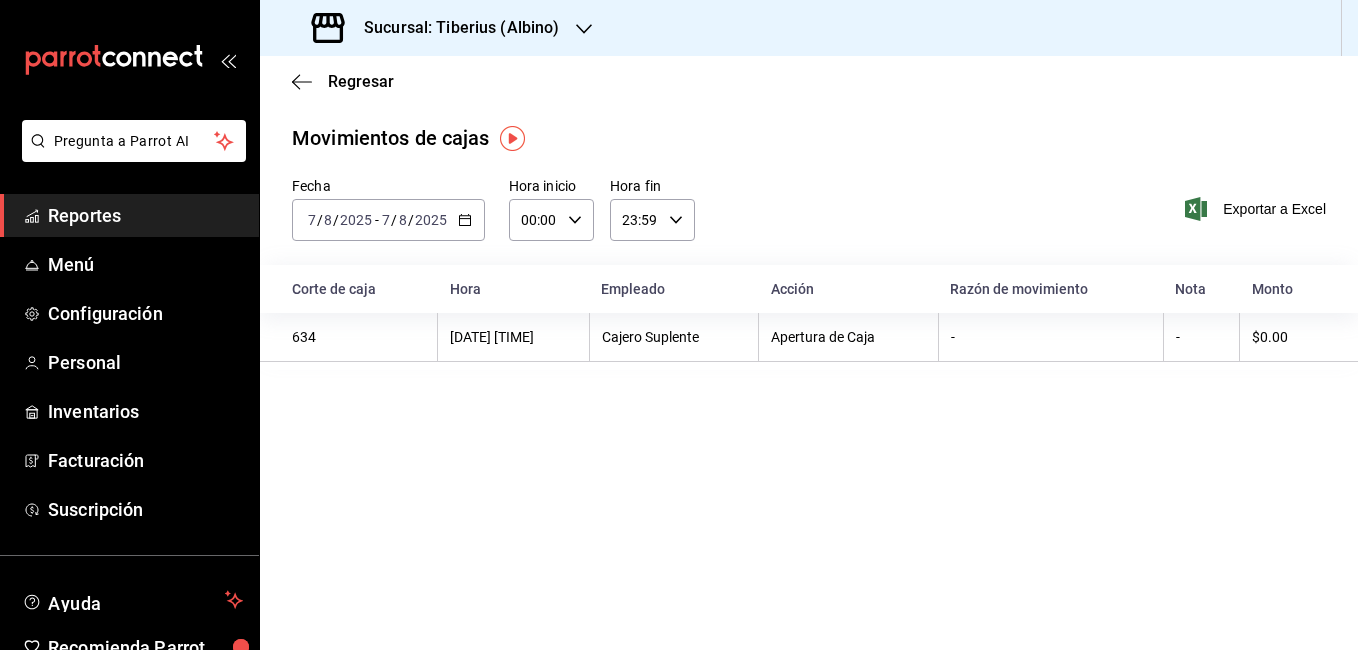 click on "Reportes" at bounding box center [145, 215] 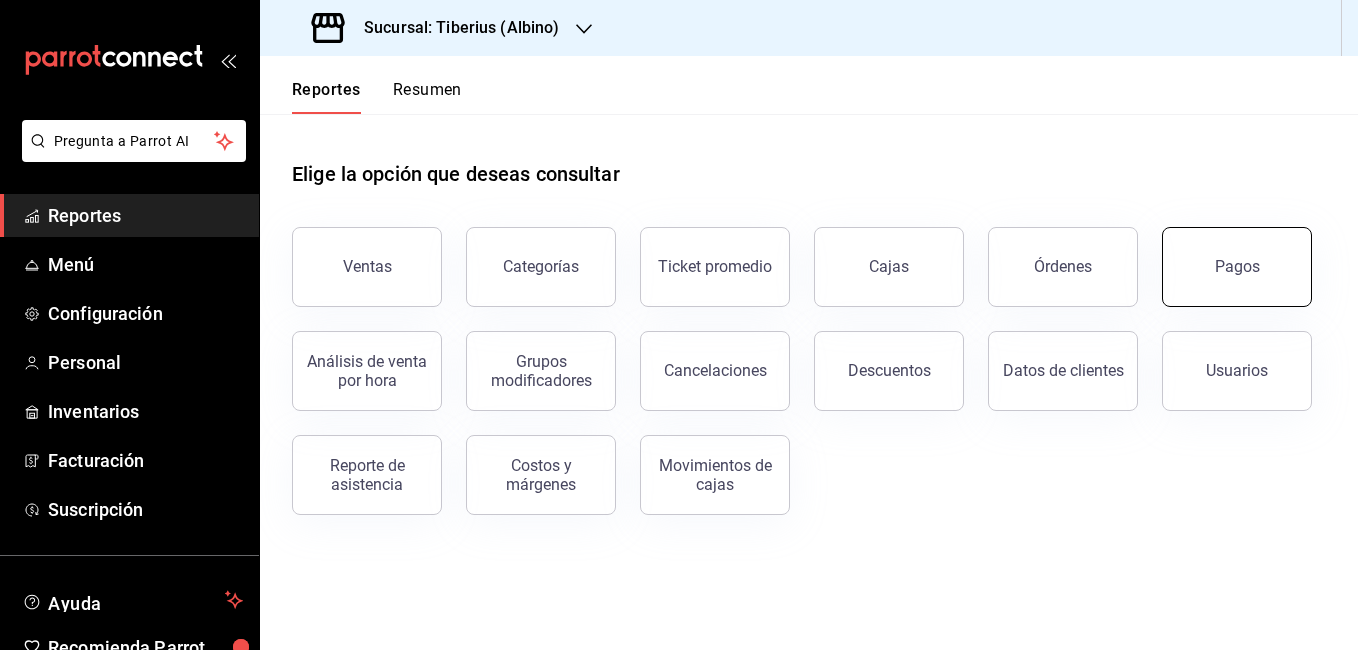 click on "Pagos" at bounding box center [1237, 266] 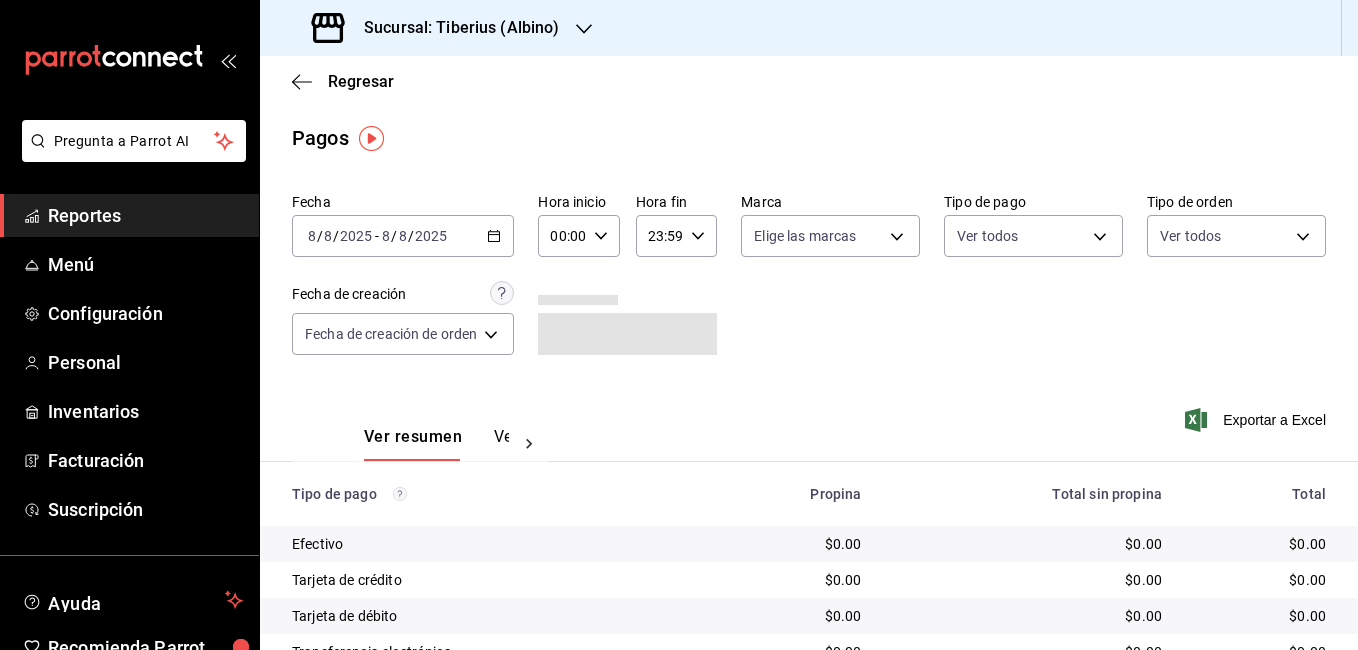 click 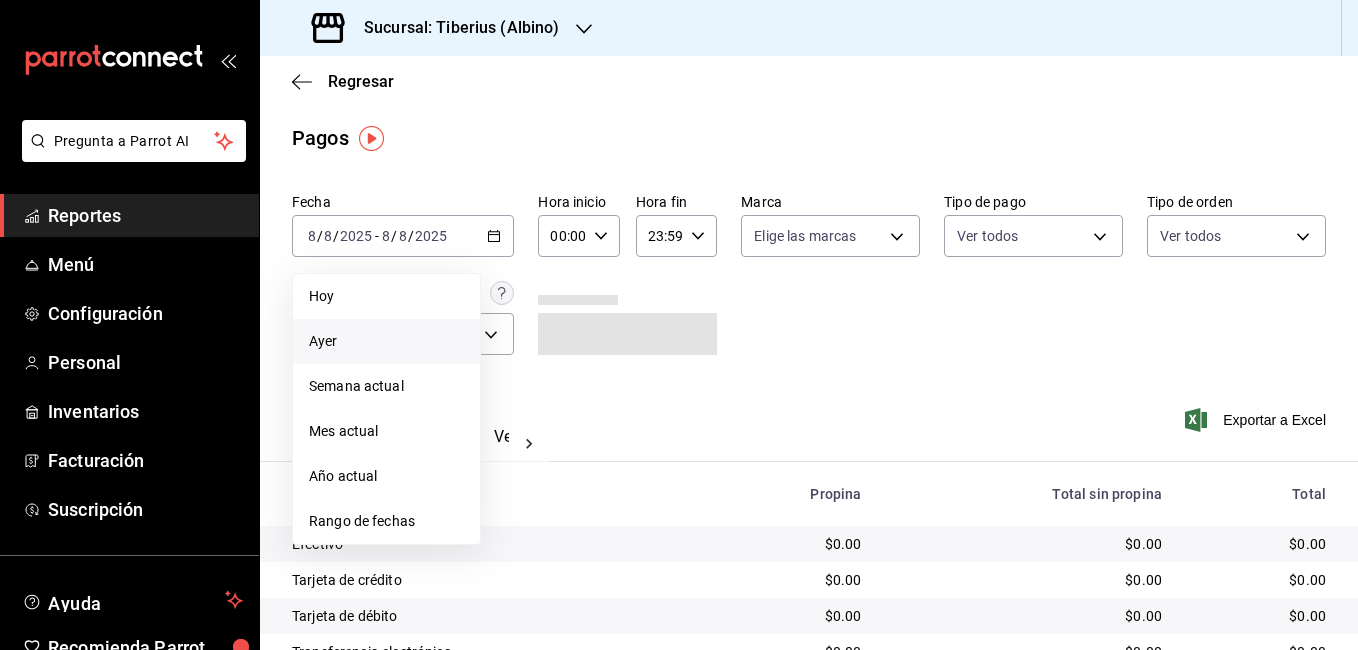 click on "Ayer" at bounding box center [386, 341] 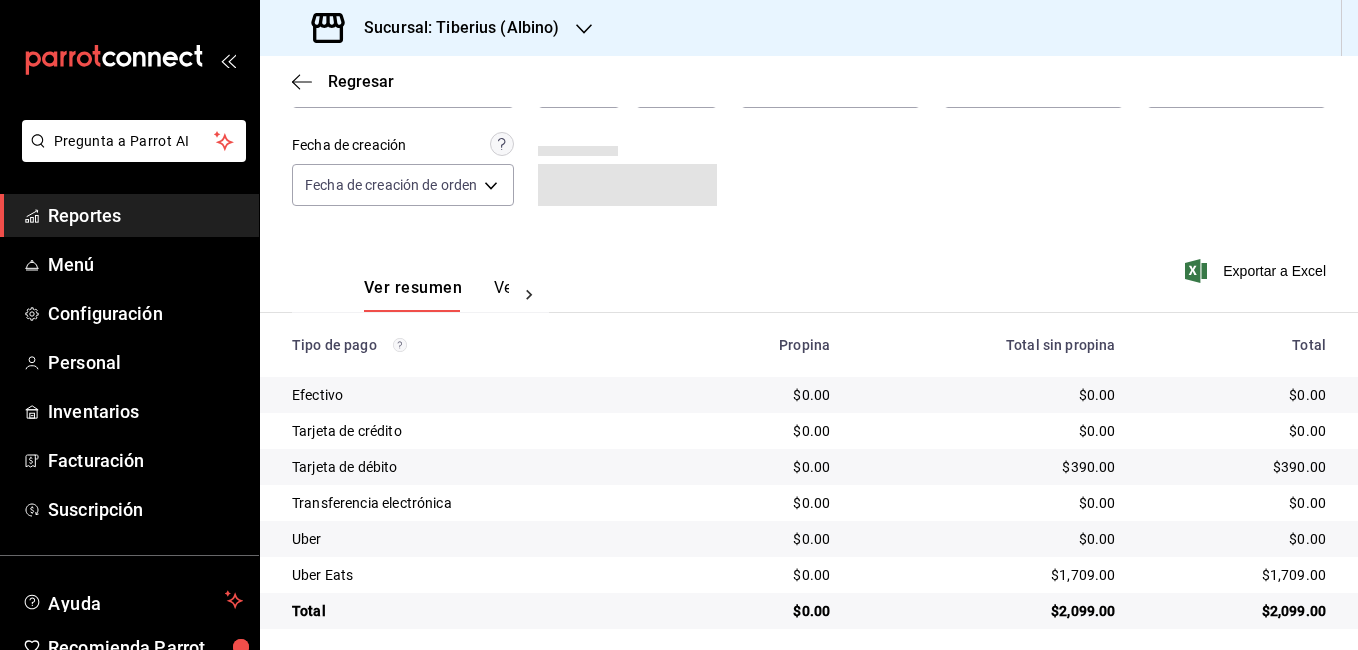 scroll, scrollTop: 161, scrollLeft: 0, axis: vertical 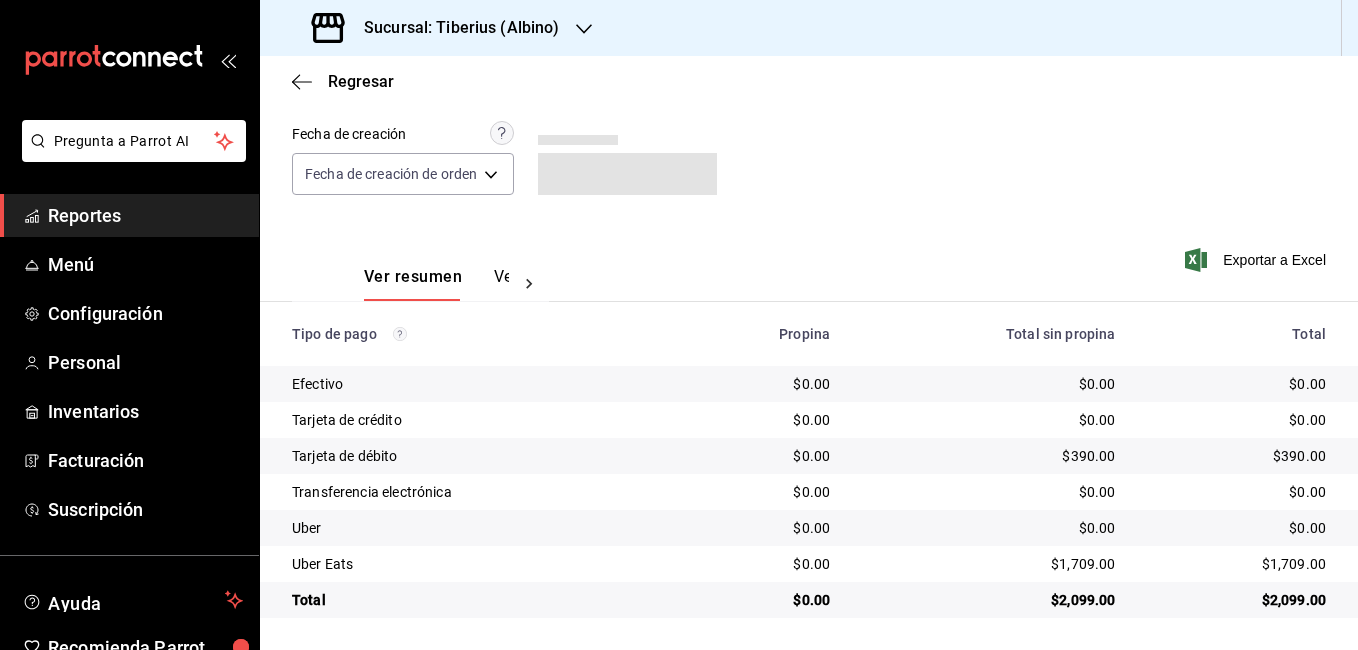 click on "Ver pagos" at bounding box center [531, 284] 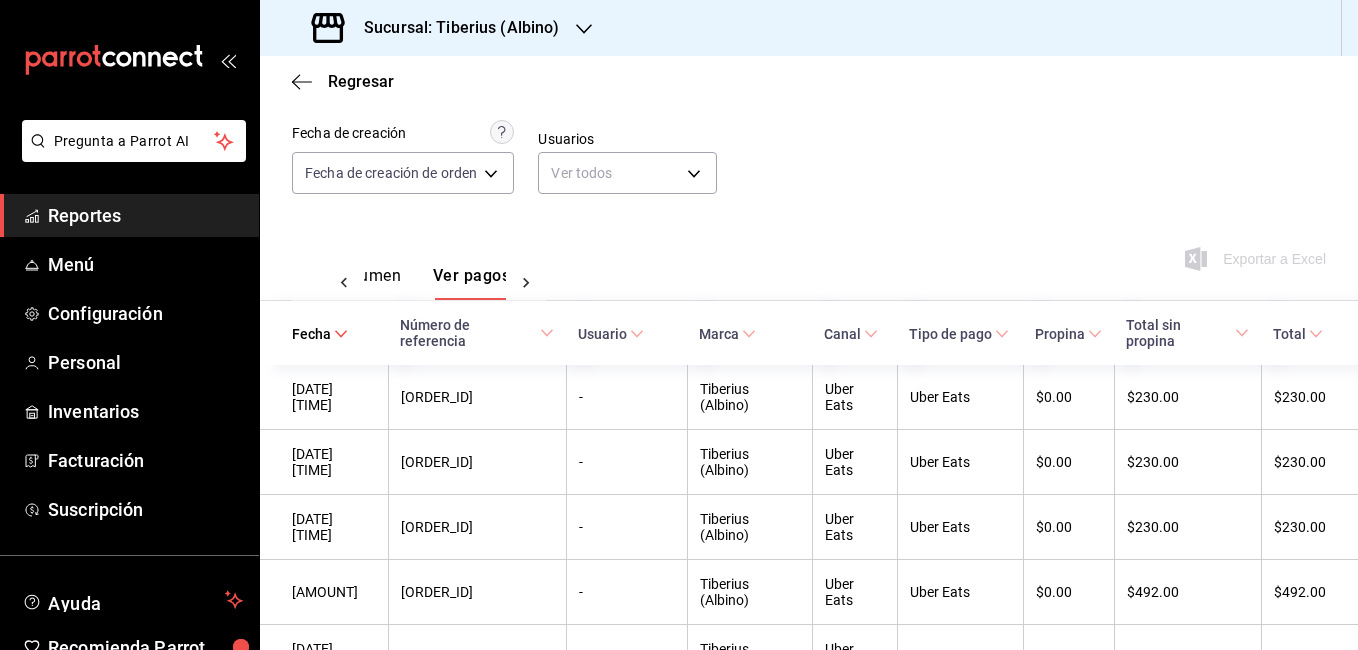 scroll, scrollTop: 0, scrollLeft: 59, axis: horizontal 